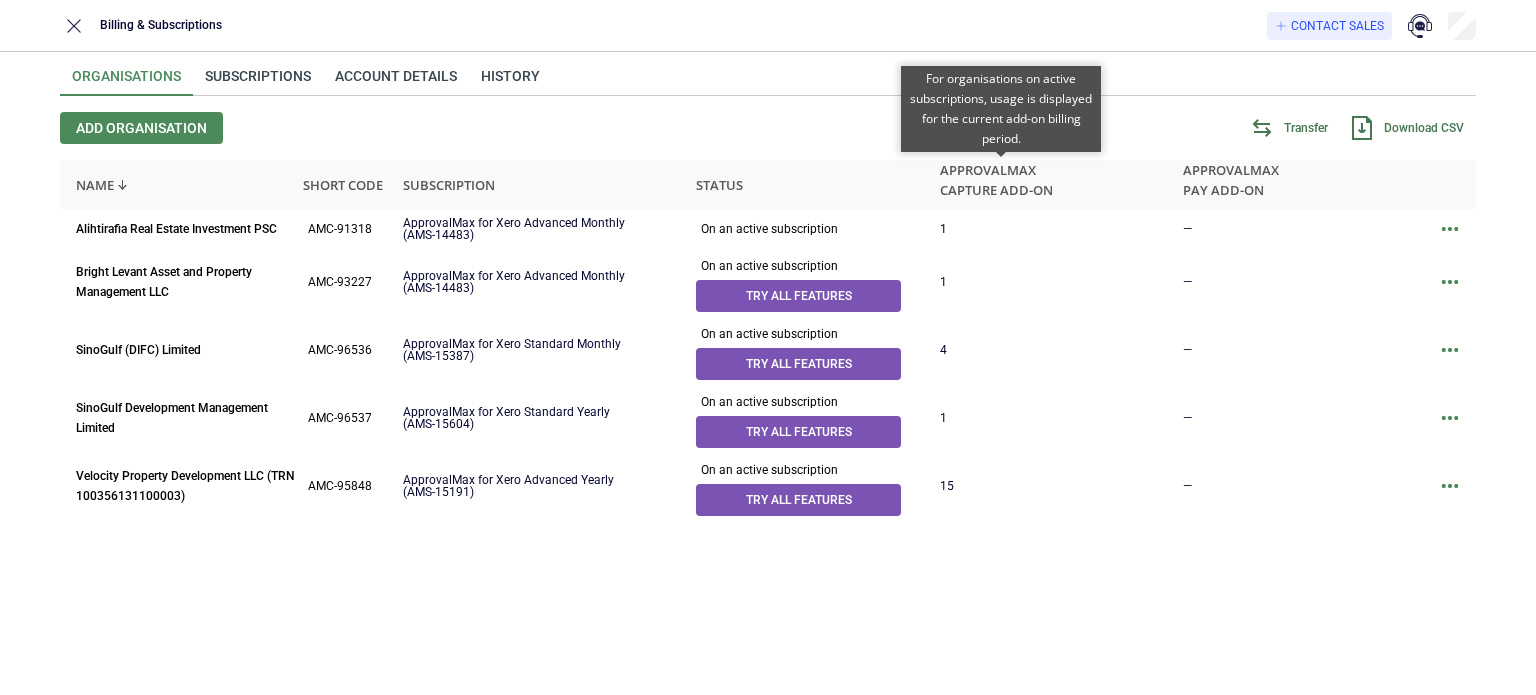 scroll, scrollTop: 0, scrollLeft: 0, axis: both 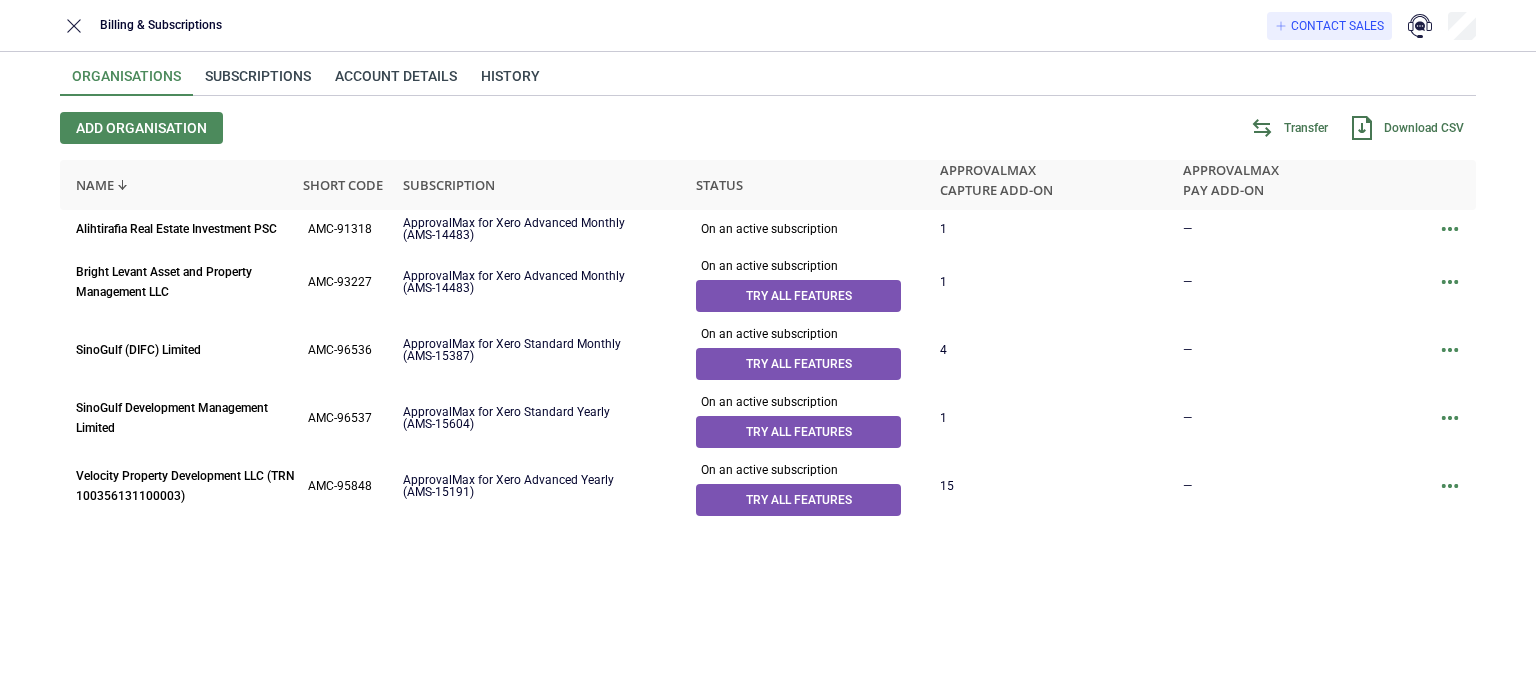 click on "Organisations Subscriptions Account details History Add organisation Transfer Download CSV Name Short code Subscription Status ApprovalMax Capture add-on ApprovalMax Pay add-on Alihtirafia Real Estate Investment PSC AMC-91318 ApprovalMax for Xero Advanced Monthly (AMS-14483) On an active subscription 1 — Bright Levant Asset and Property Management LLC AMC-93227 ApprovalMax for Xero Advanced Monthly (AMS-14483) On an active subscription Try all features 1 — SinoGulf (DIFC) Limited AMC-96536 ApprovalMax for Xero Standard Monthly (AMS-15387) On an active subscription Try all features 4 — SinoGulf Development Management Limited AMC-96537 ApprovalMax for Xero Standard Yearly (AMS-15604) On an active subscription Try all features 1 — Velocity Property Development LLC (TRN 100356131100003) AMC-95848 ApprovalMax for Xero Advanced Yearly (AMS-15191) On an active subscription Try all features 15 —" at bounding box center (768, 373) 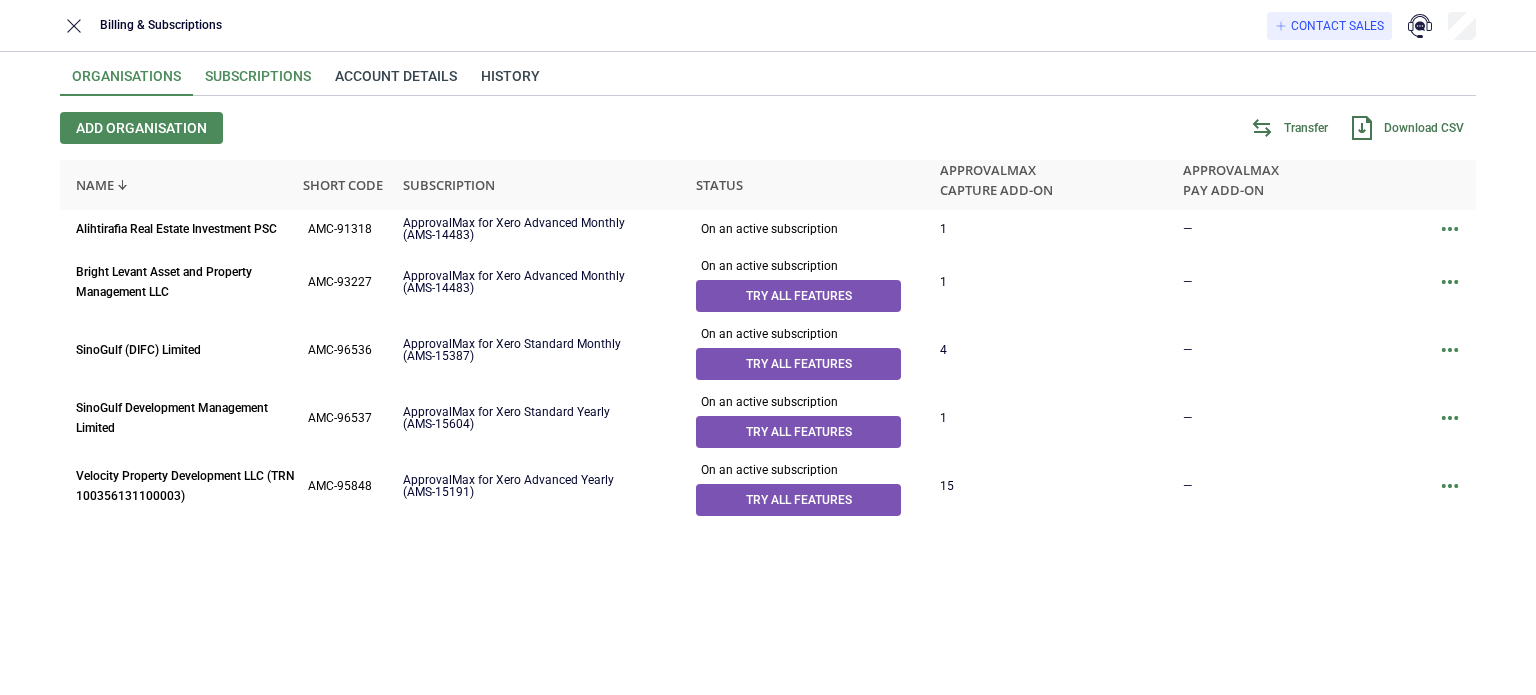 click on "Subscriptions" at bounding box center [258, 82] 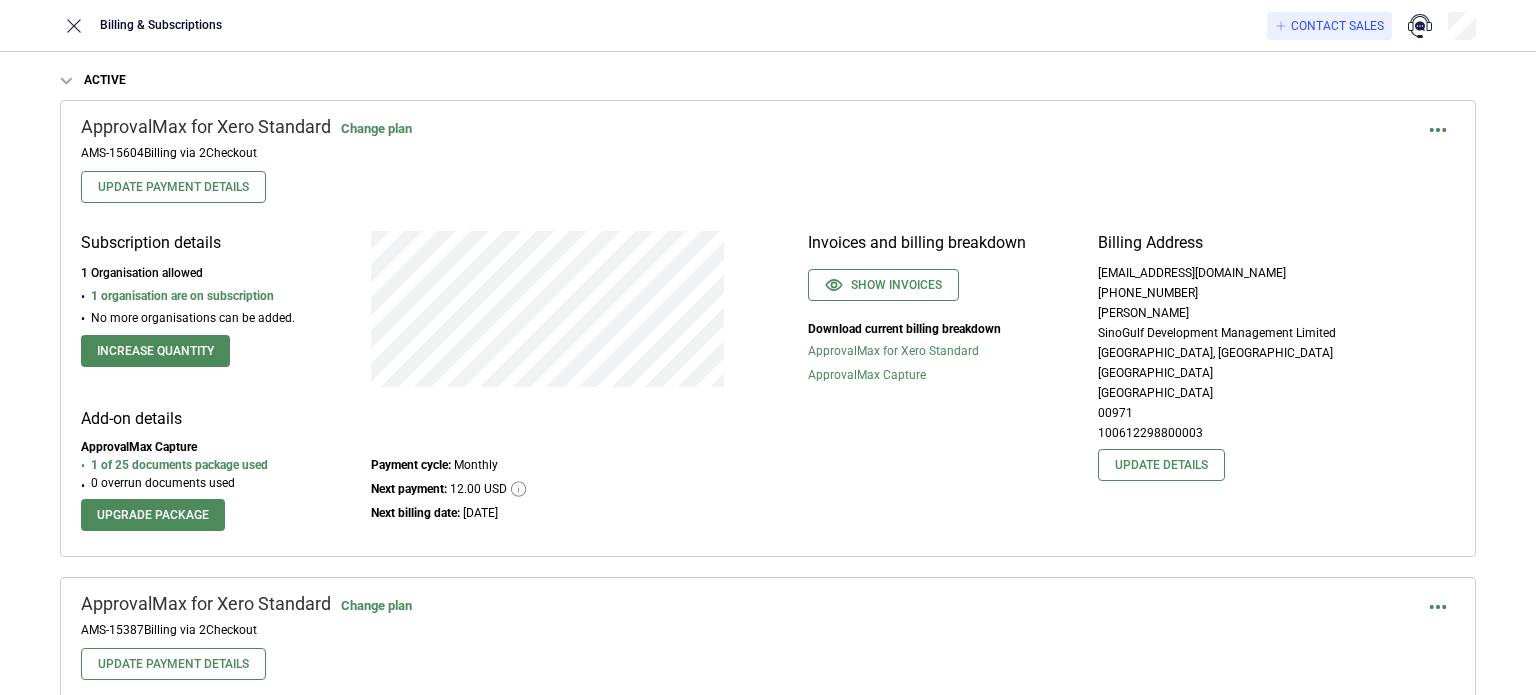 scroll, scrollTop: 0, scrollLeft: 0, axis: both 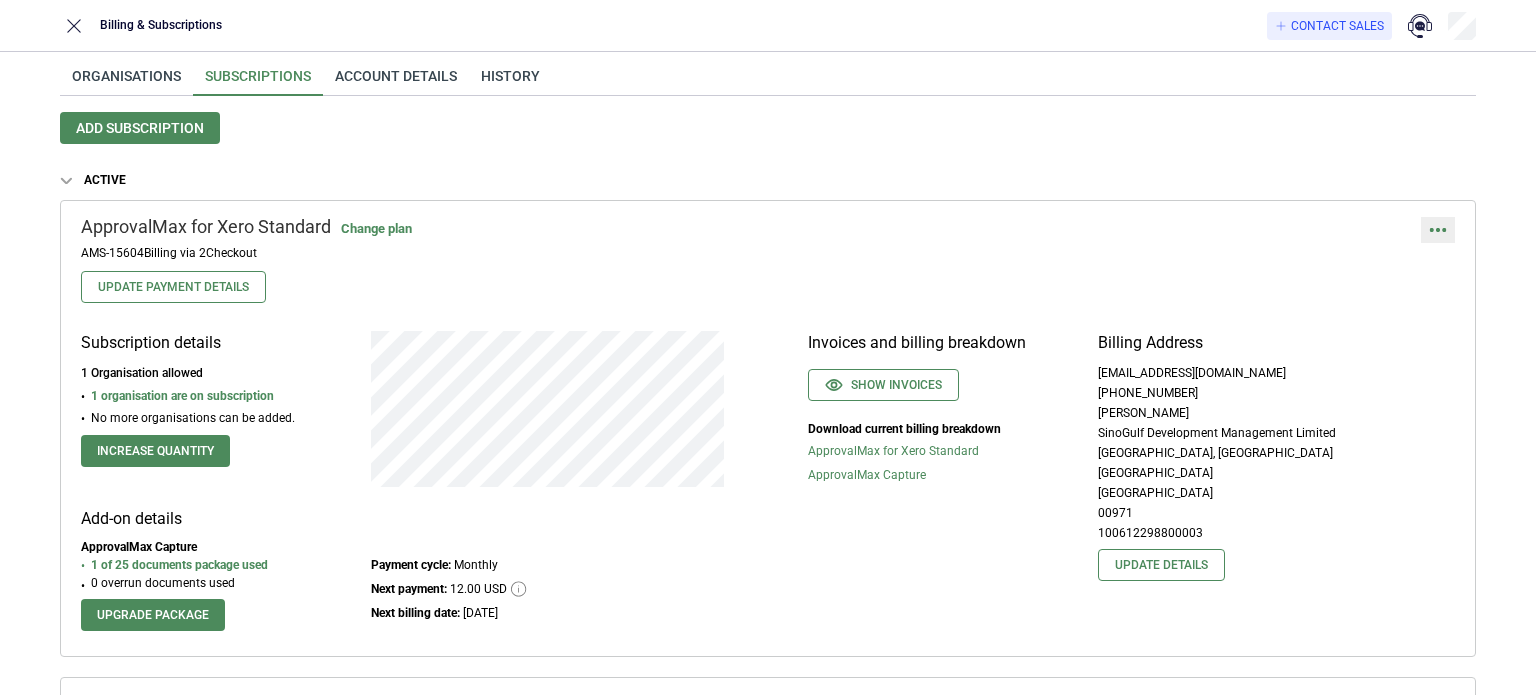 click at bounding box center [1438, 230] 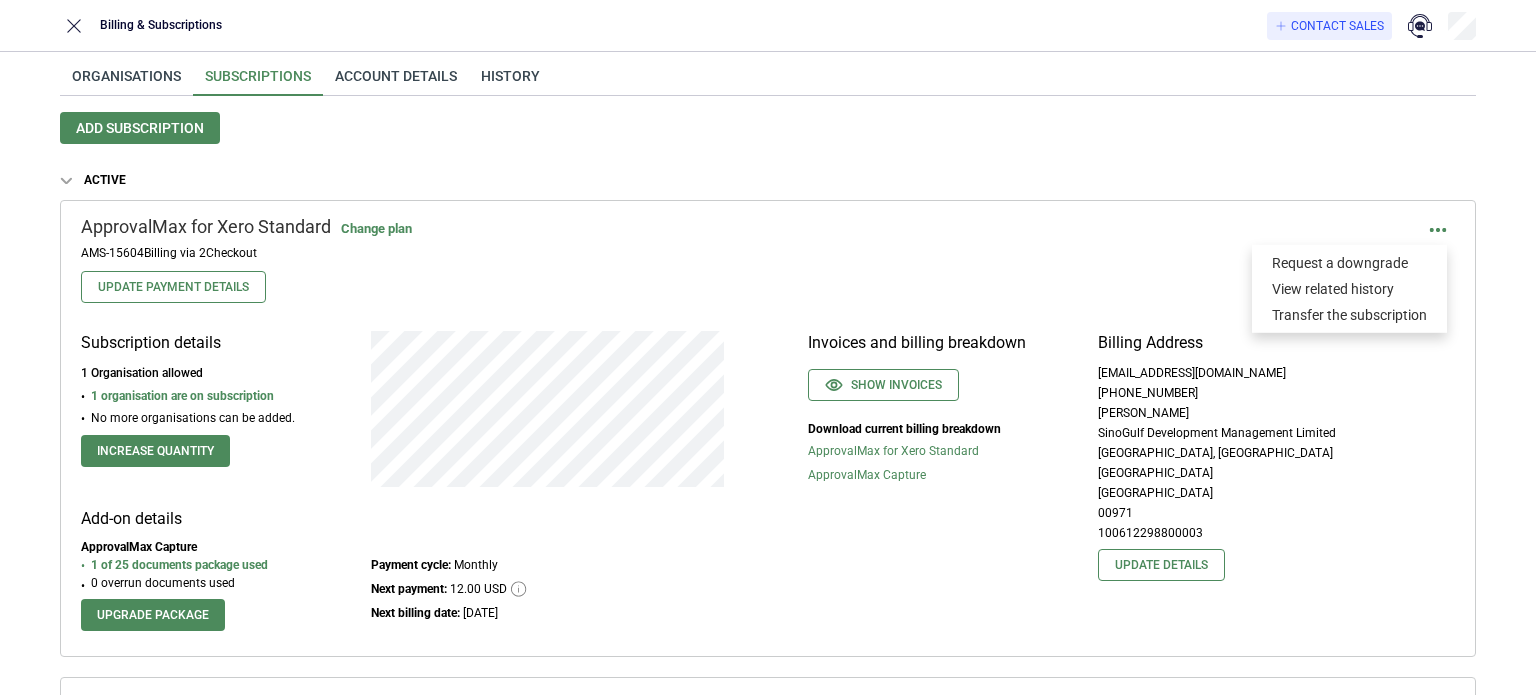 click on "ApprovalMax for Xero Standard Change plan AMS-15604  Billing via 2Checkout Update Payment Details" at bounding box center (768, 260) 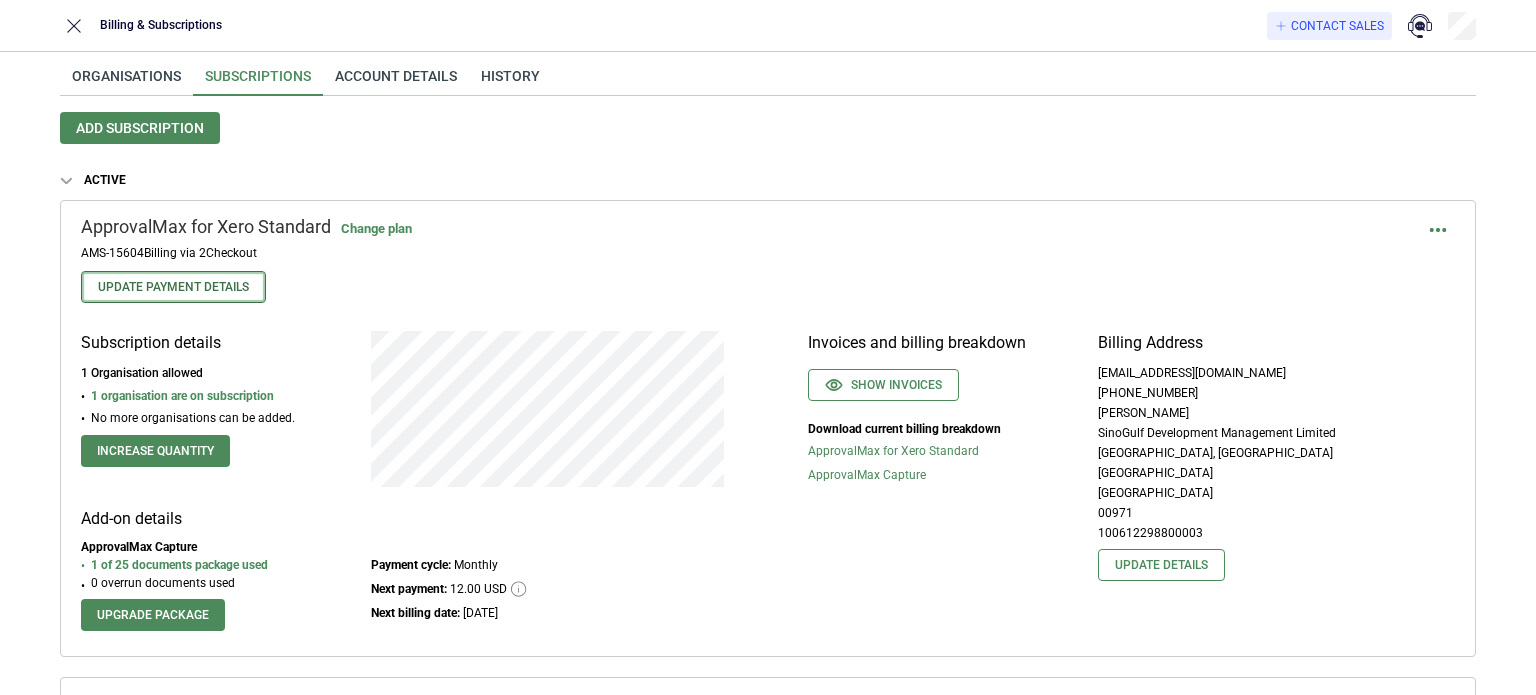 click on "Update Payment Details" at bounding box center [173, 287] 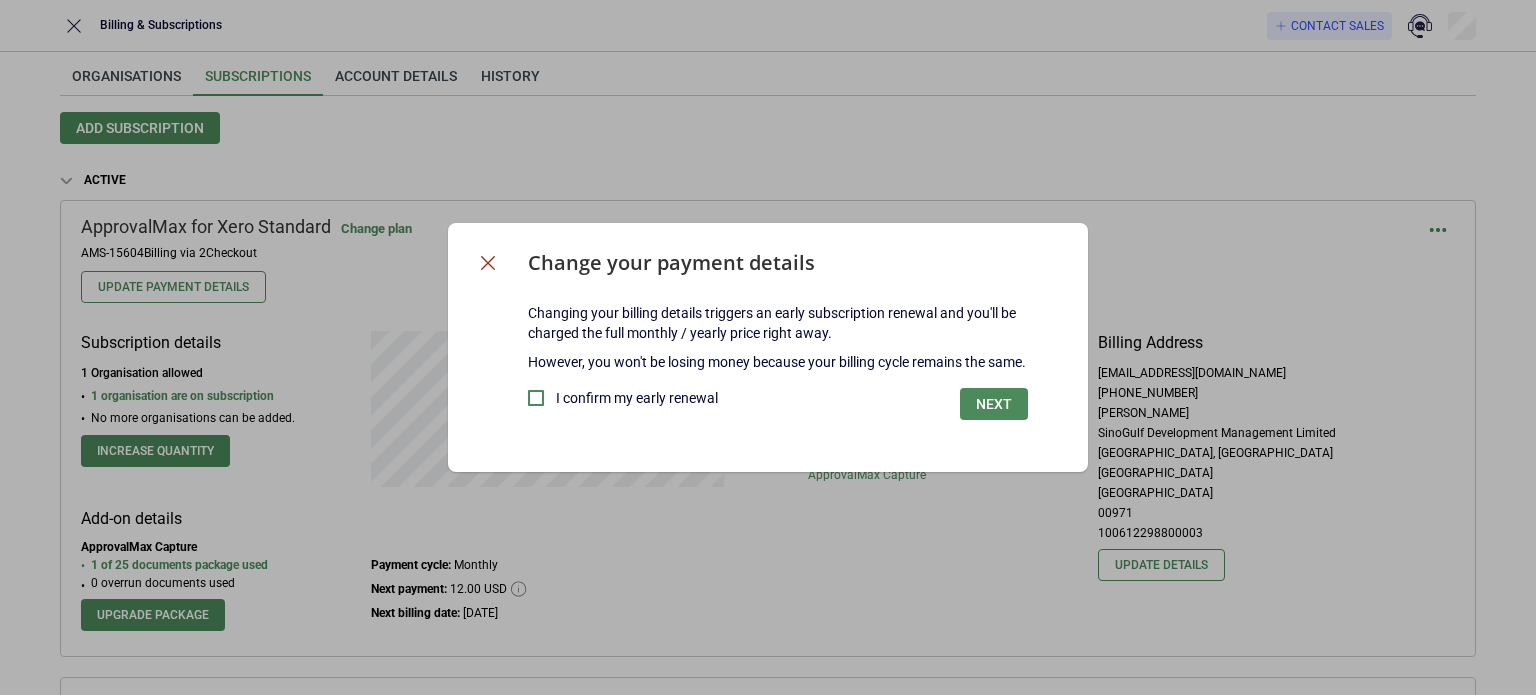 click 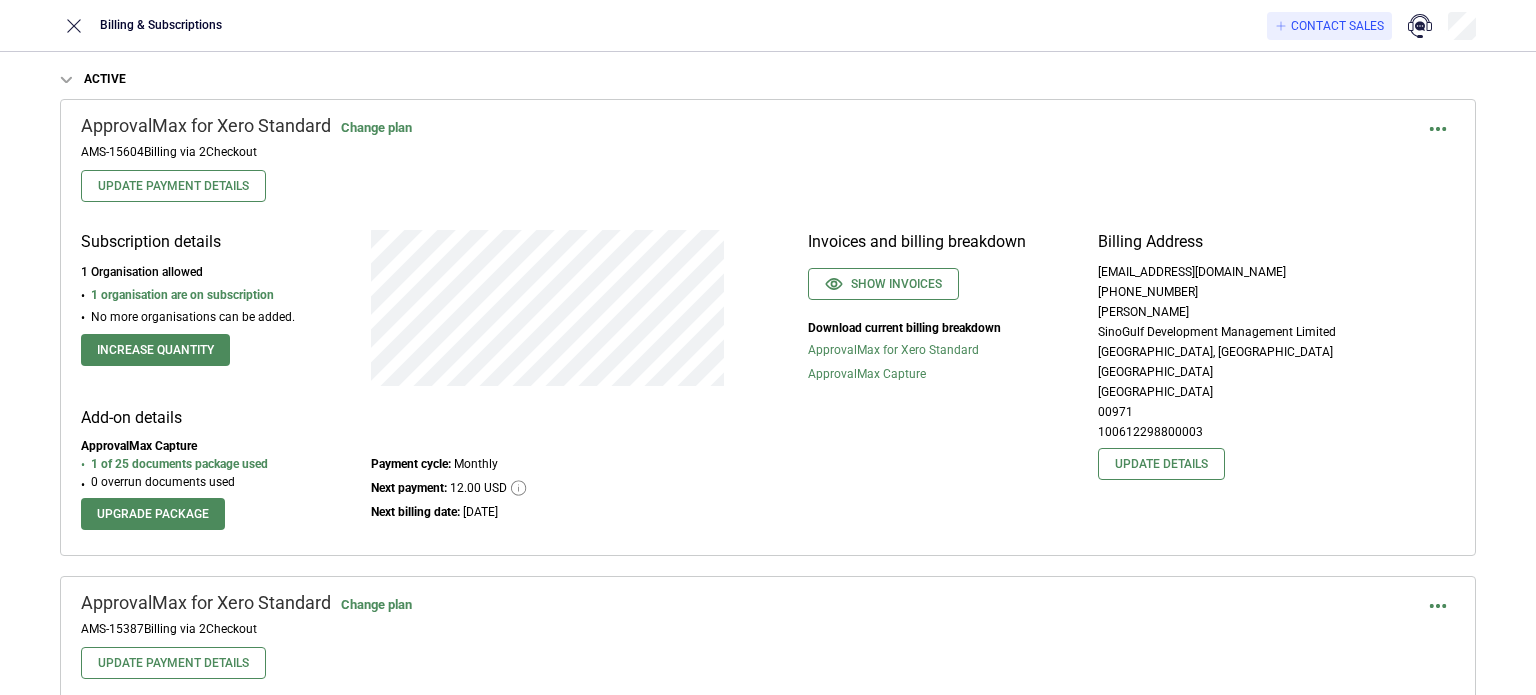 scroll, scrollTop: 200, scrollLeft: 0, axis: vertical 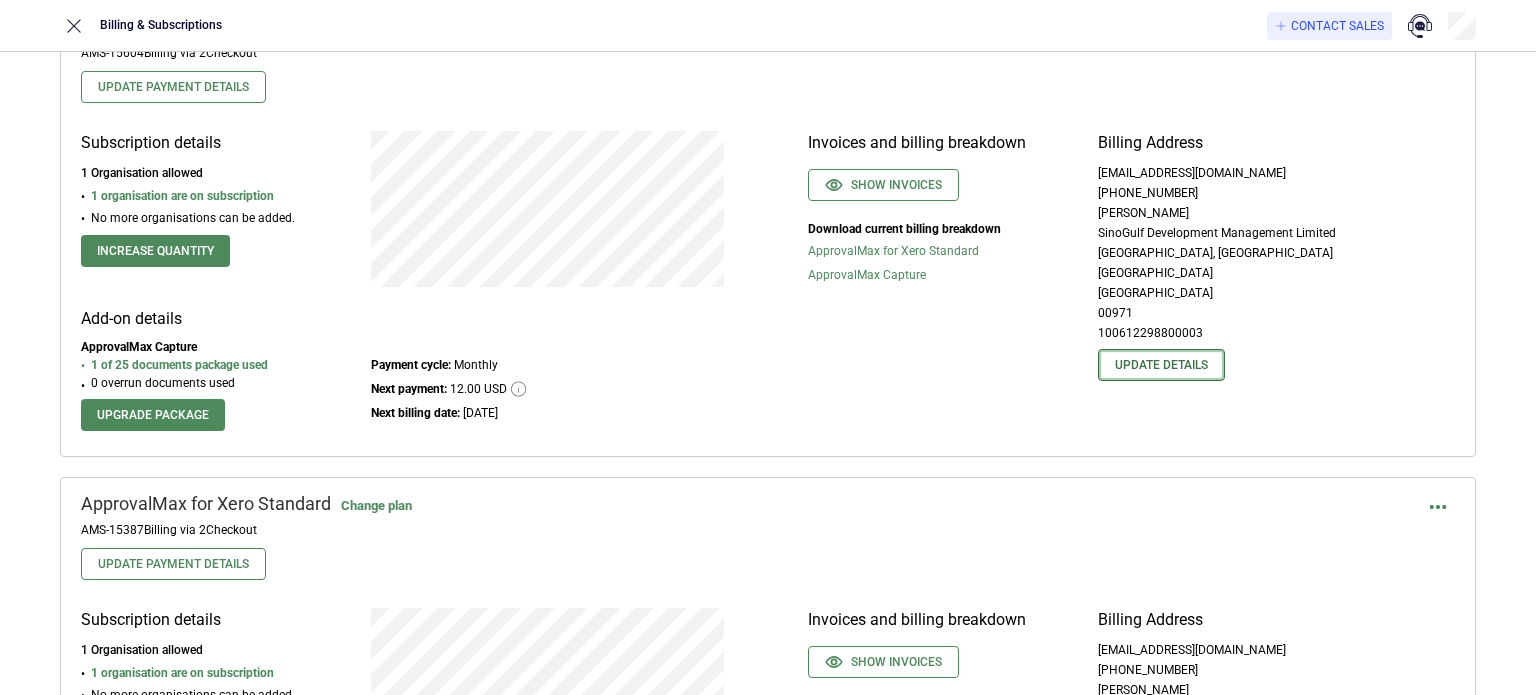 click on "Update details" at bounding box center (1161, 365) 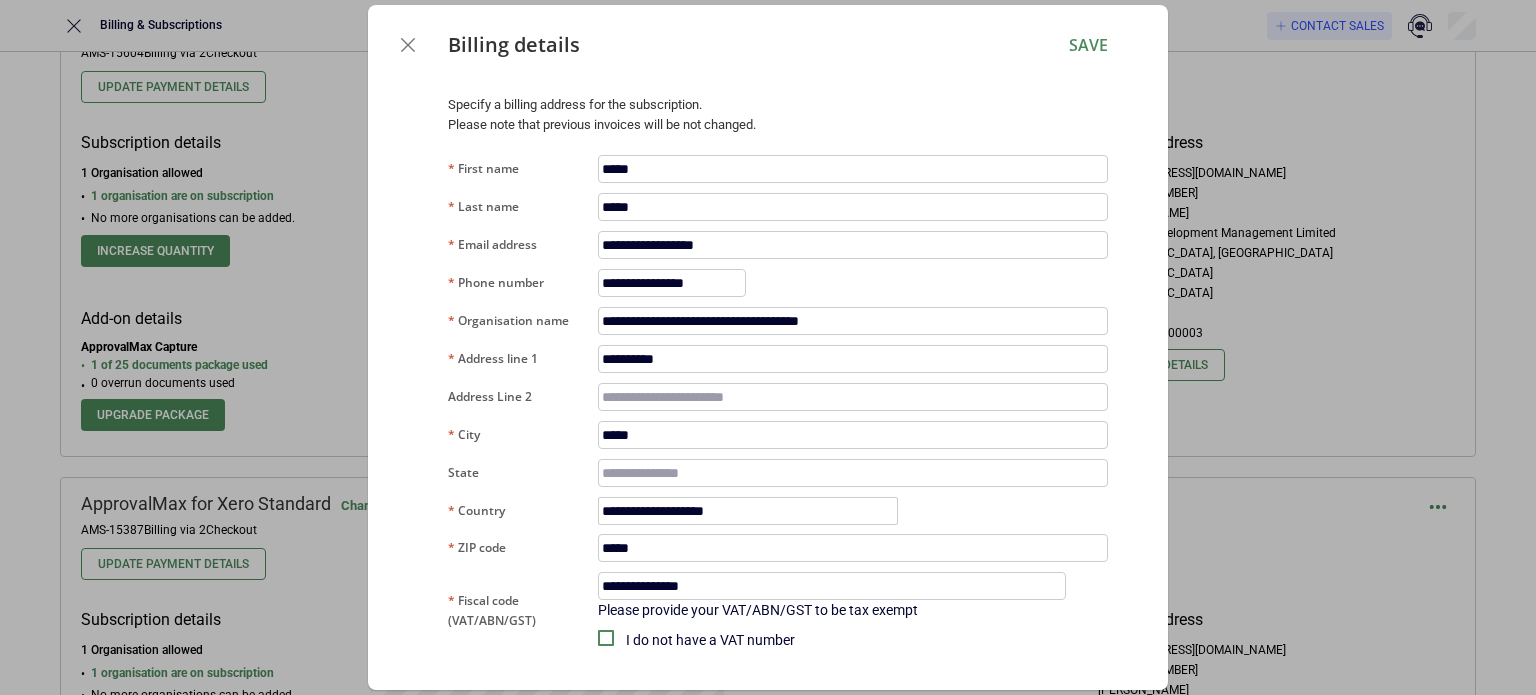 click at bounding box center (408, 45) 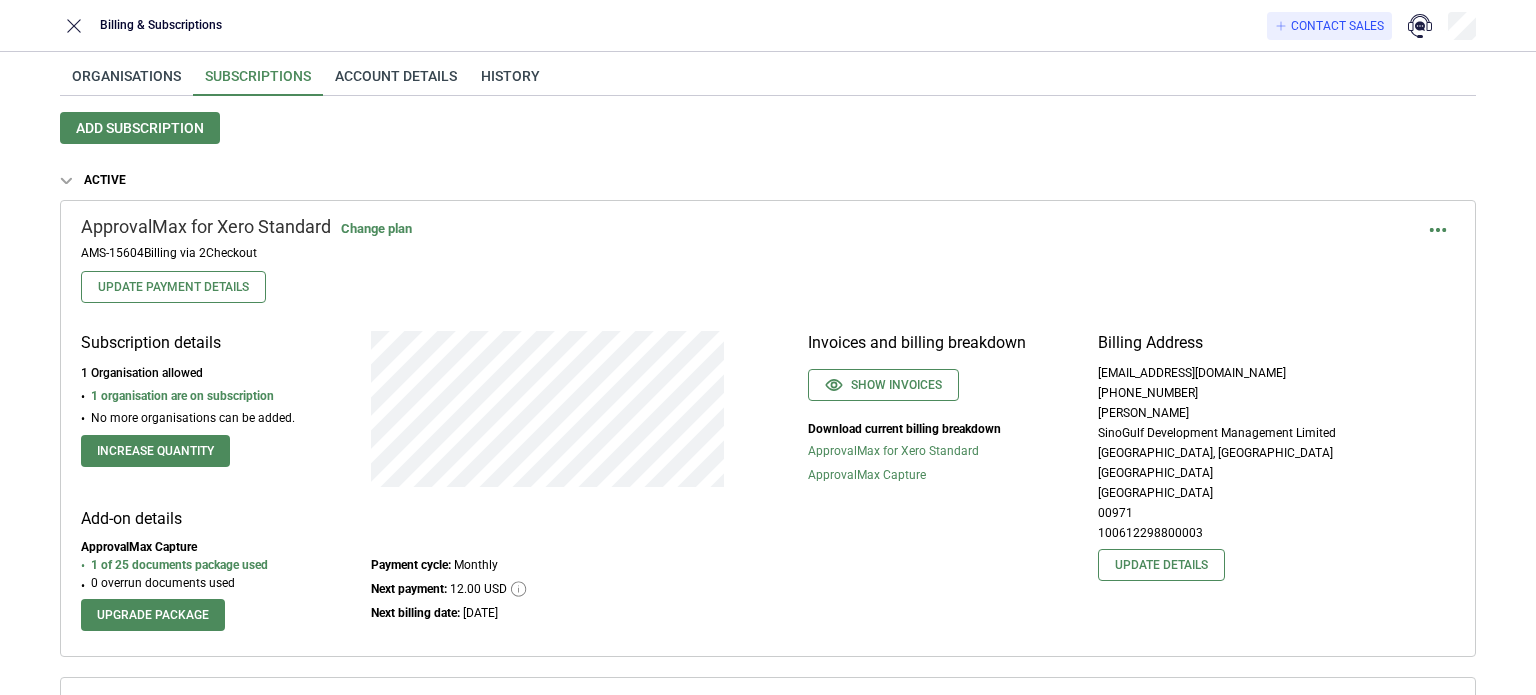 scroll, scrollTop: 100, scrollLeft: 0, axis: vertical 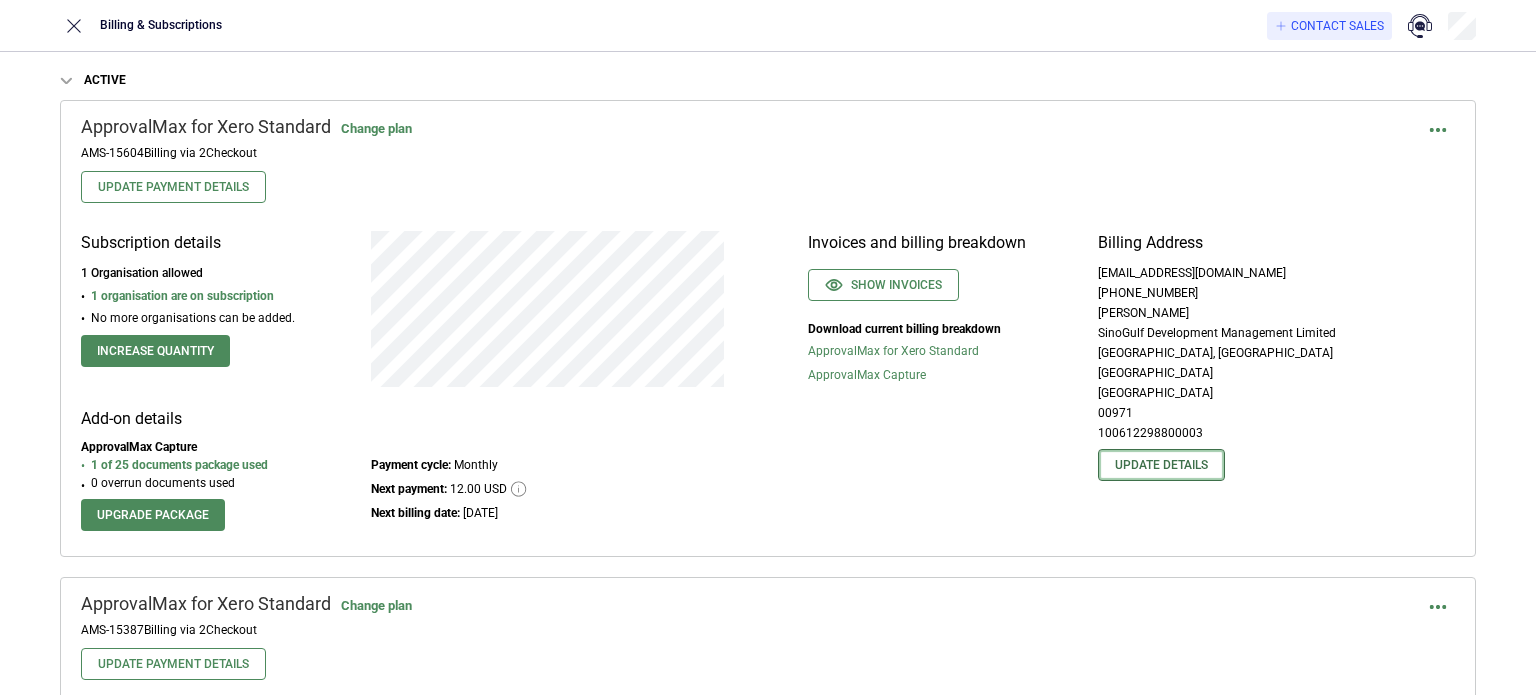click on "Update details" at bounding box center (1161, 465) 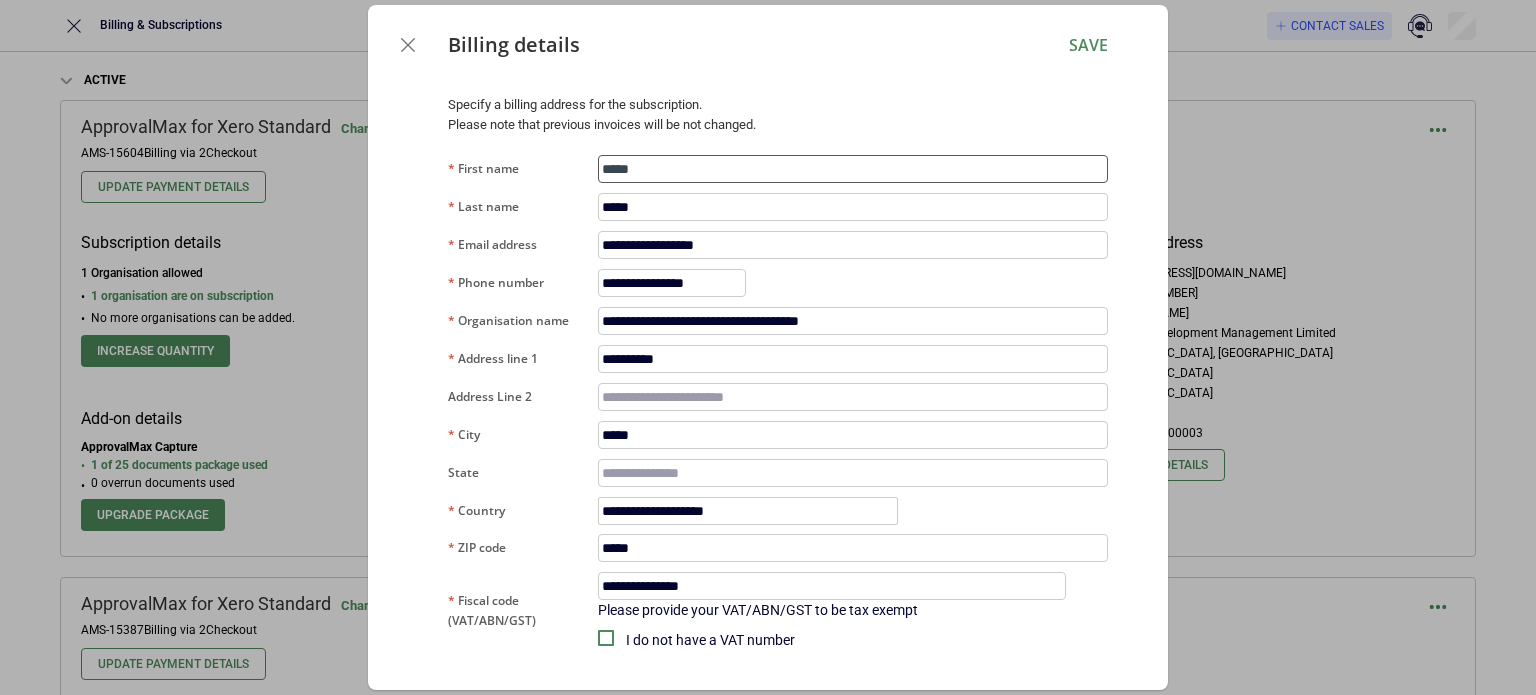 click on "*****" at bounding box center (853, 169) 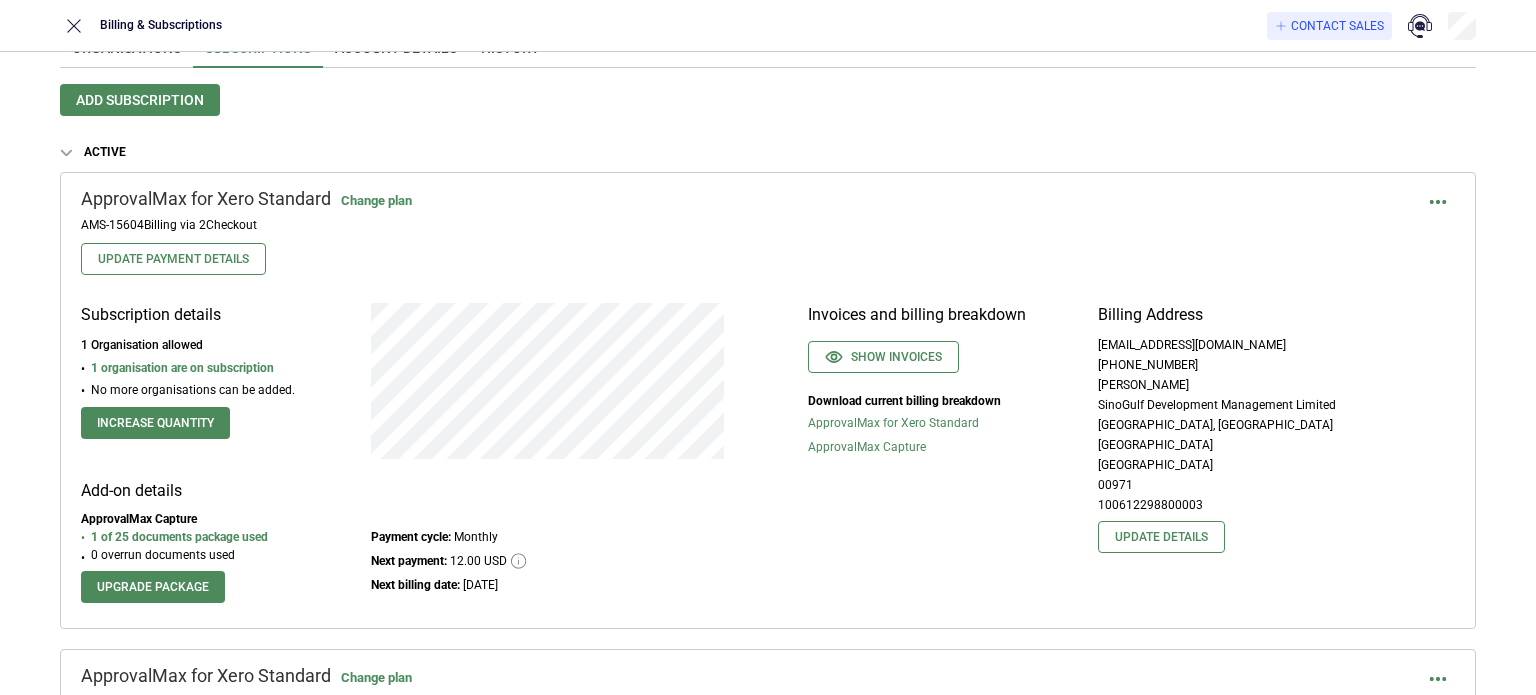 scroll, scrollTop: 0, scrollLeft: 0, axis: both 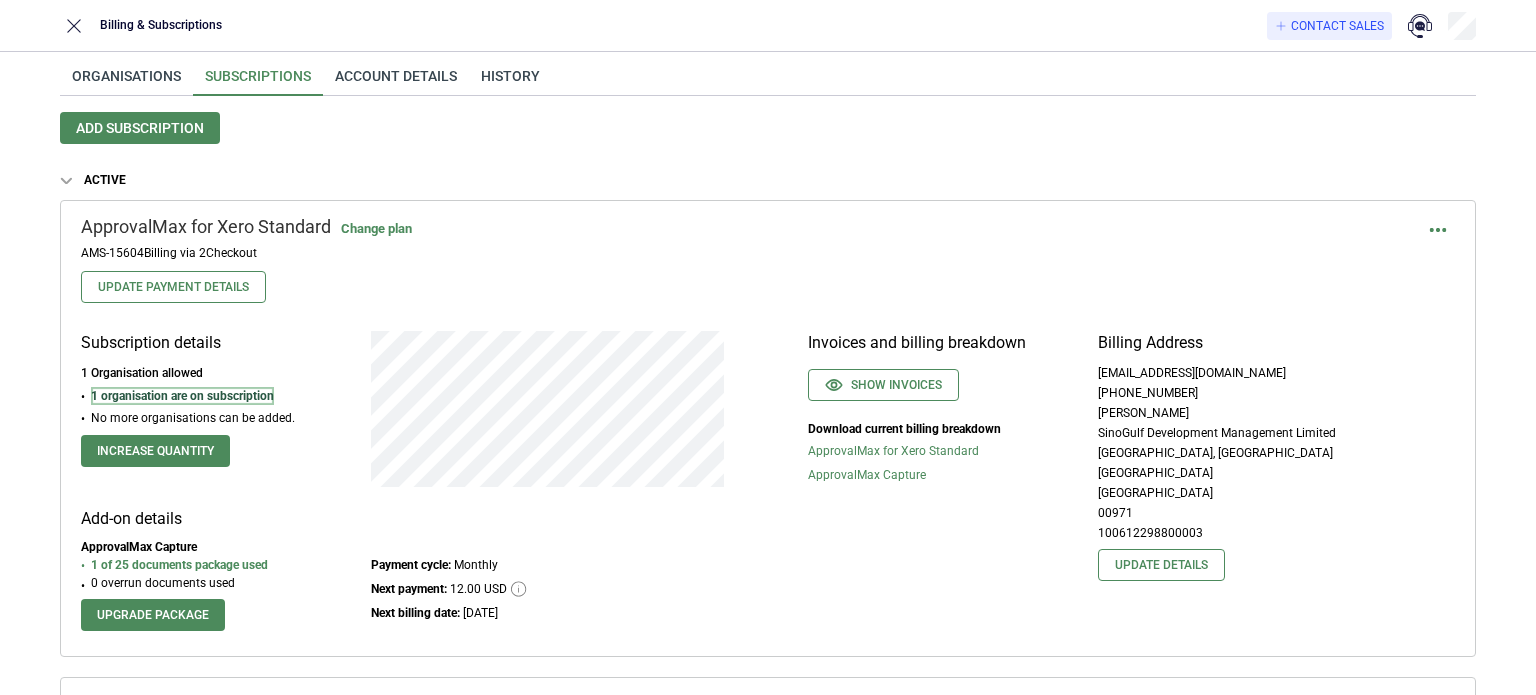 click on "1 organisation are on subscription" at bounding box center [182, 396] 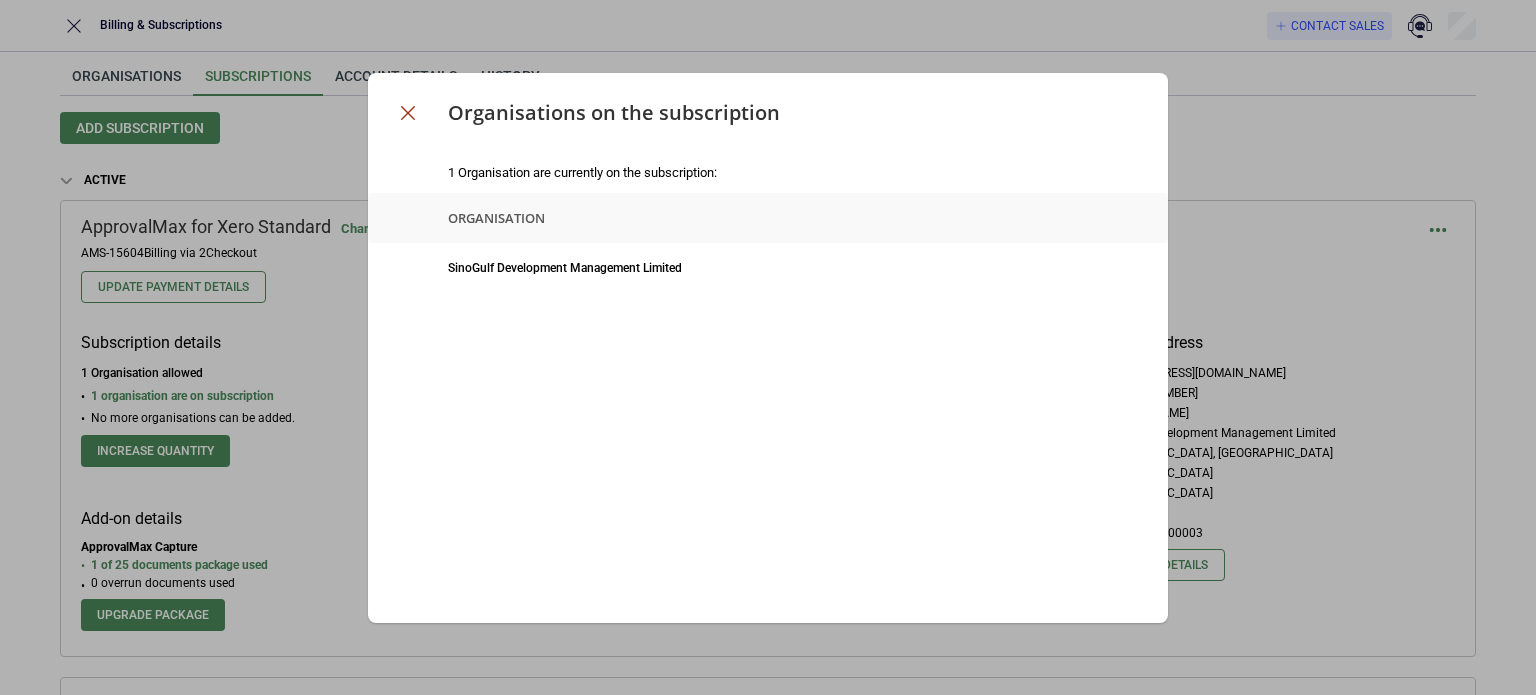 click 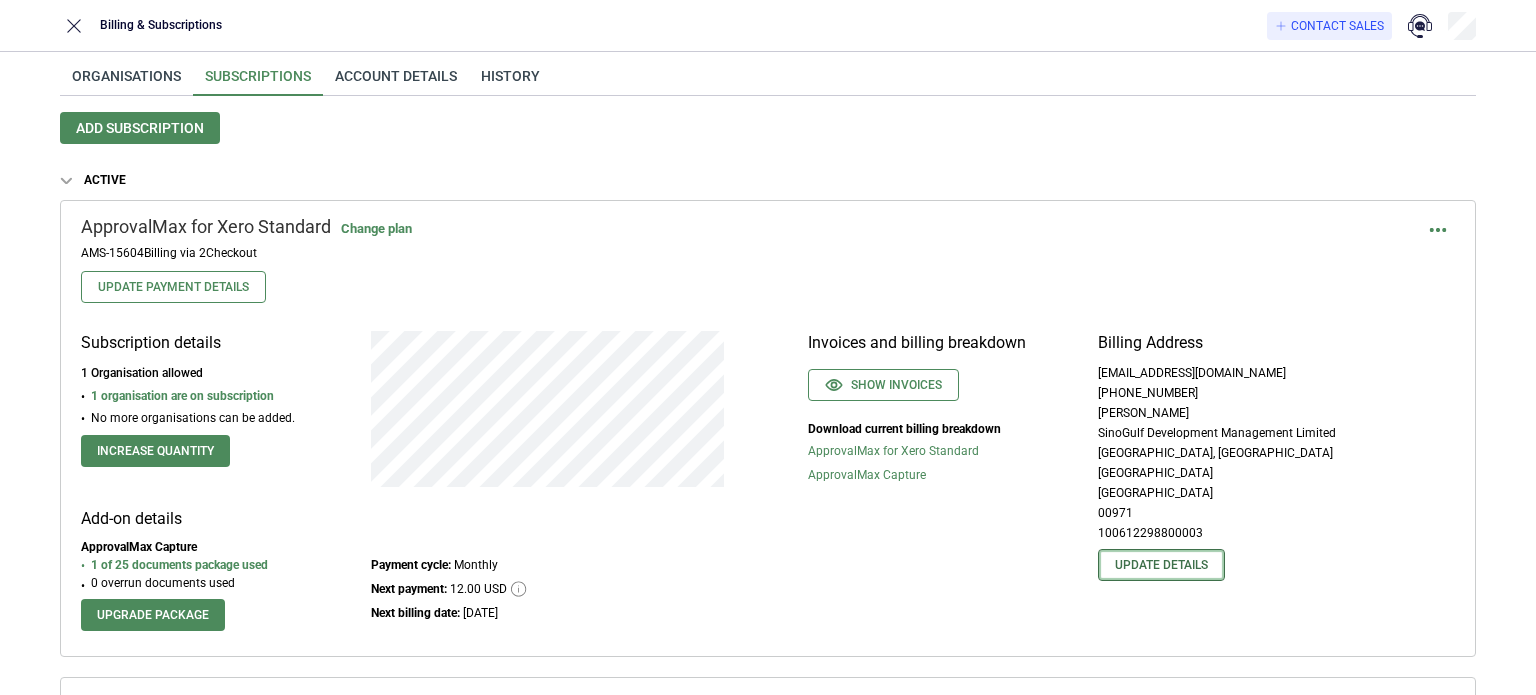 click on "Update details" at bounding box center (1161, 565) 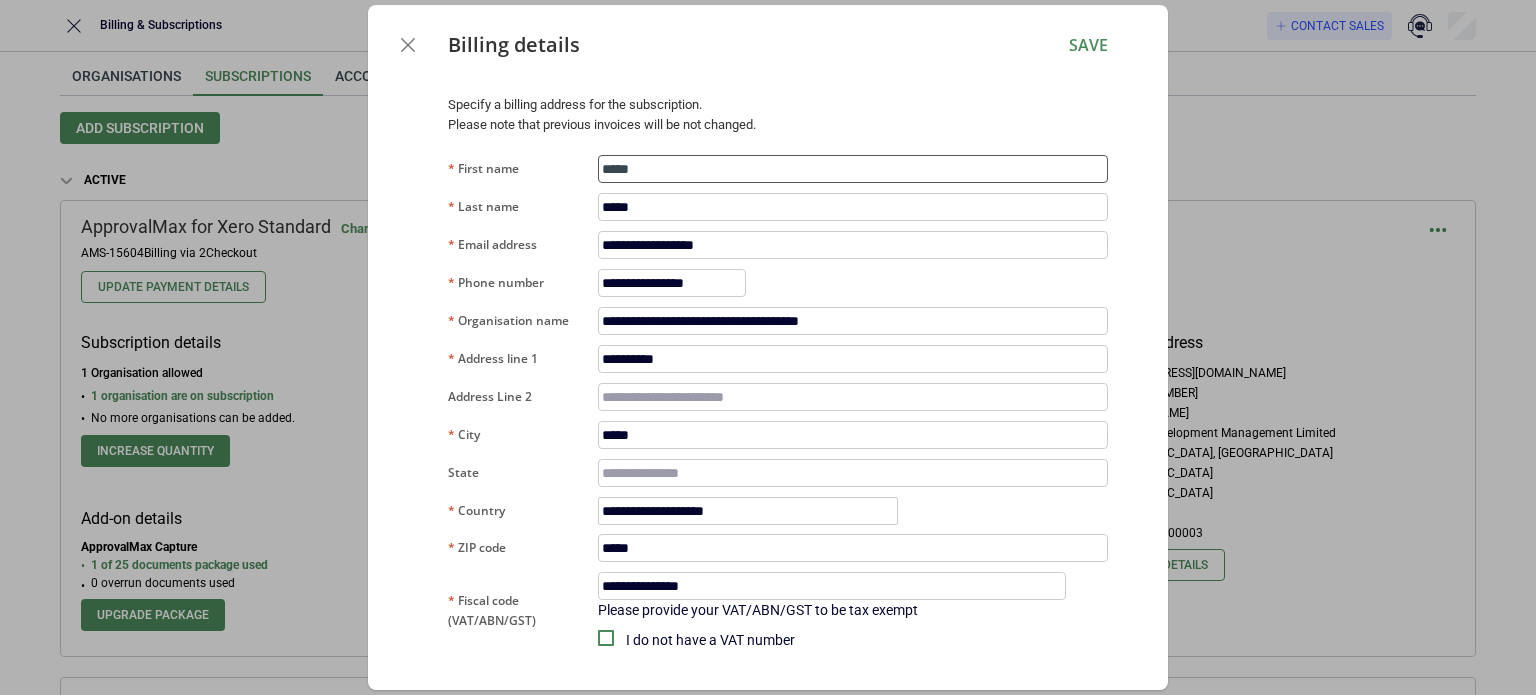 click on "*****" at bounding box center [853, 169] 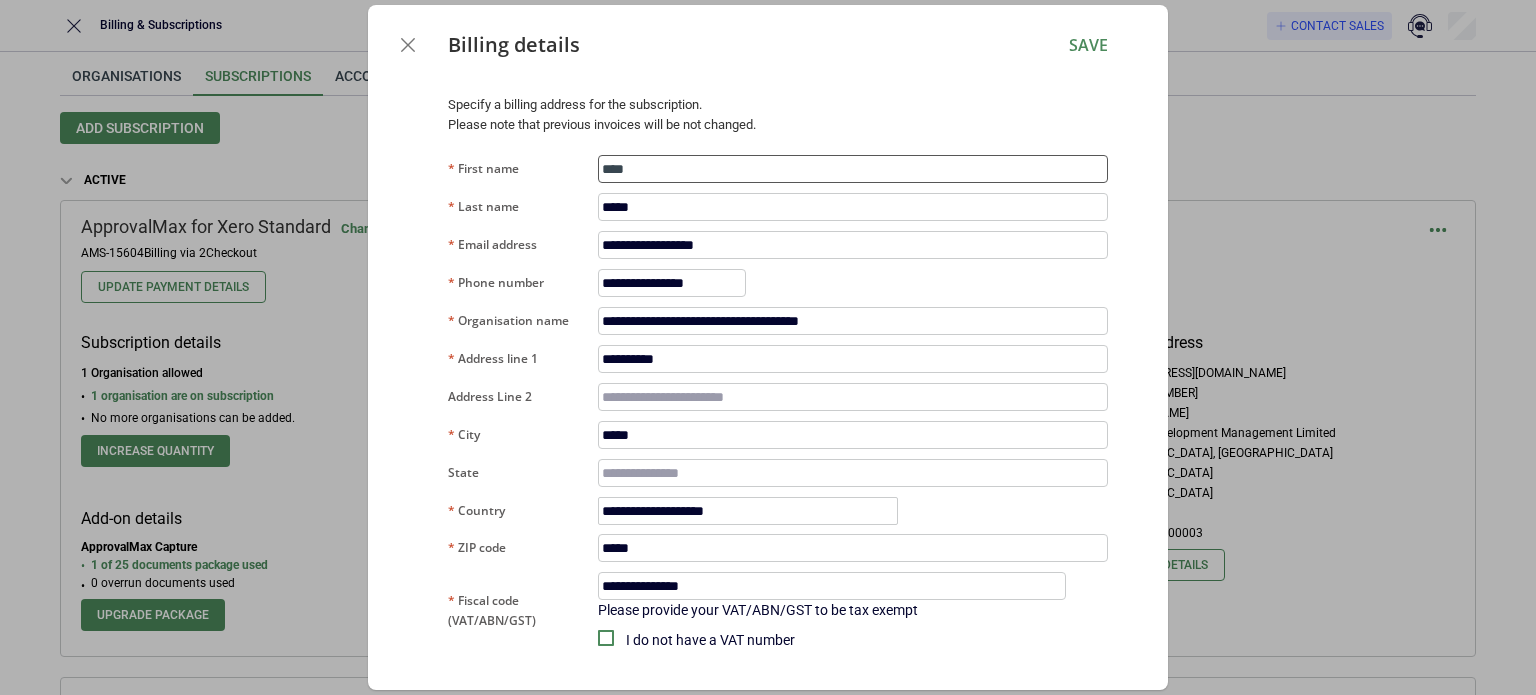 type on "****" 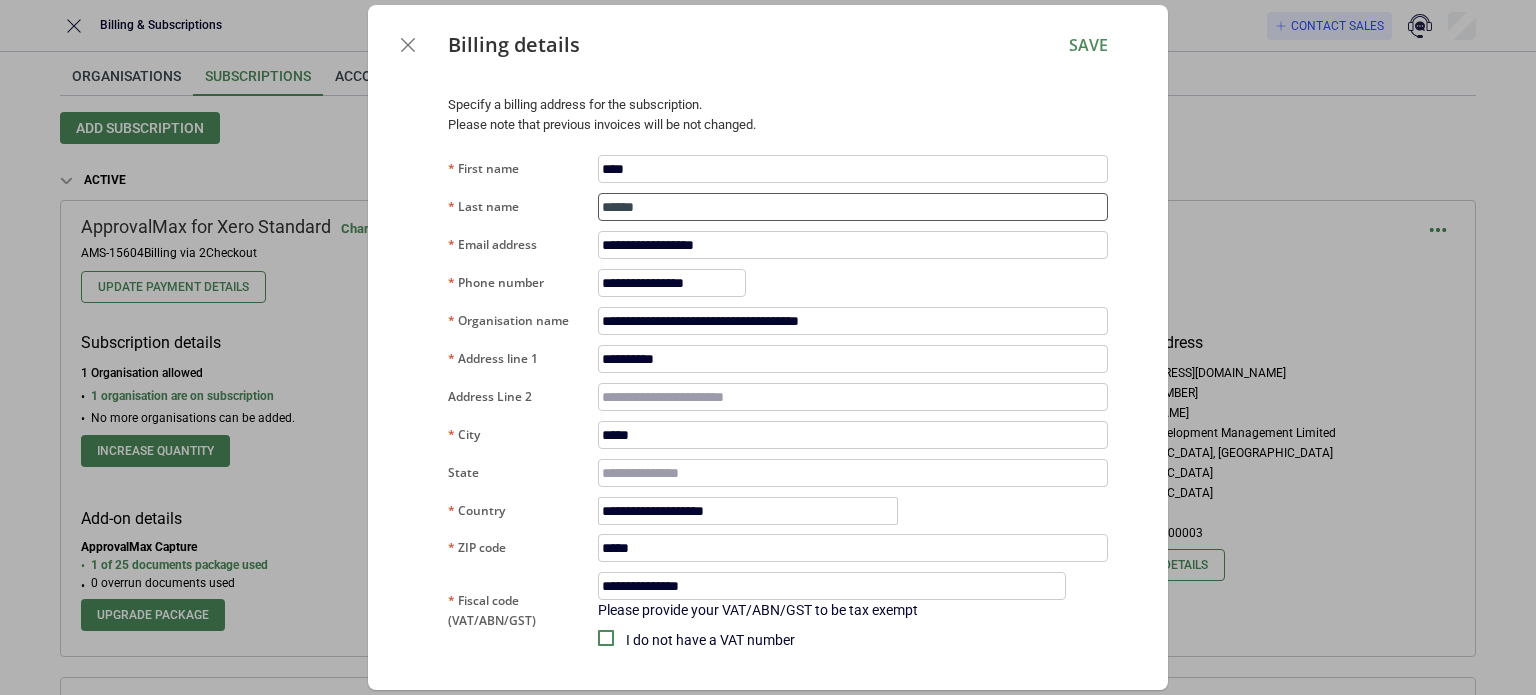 type on "******" 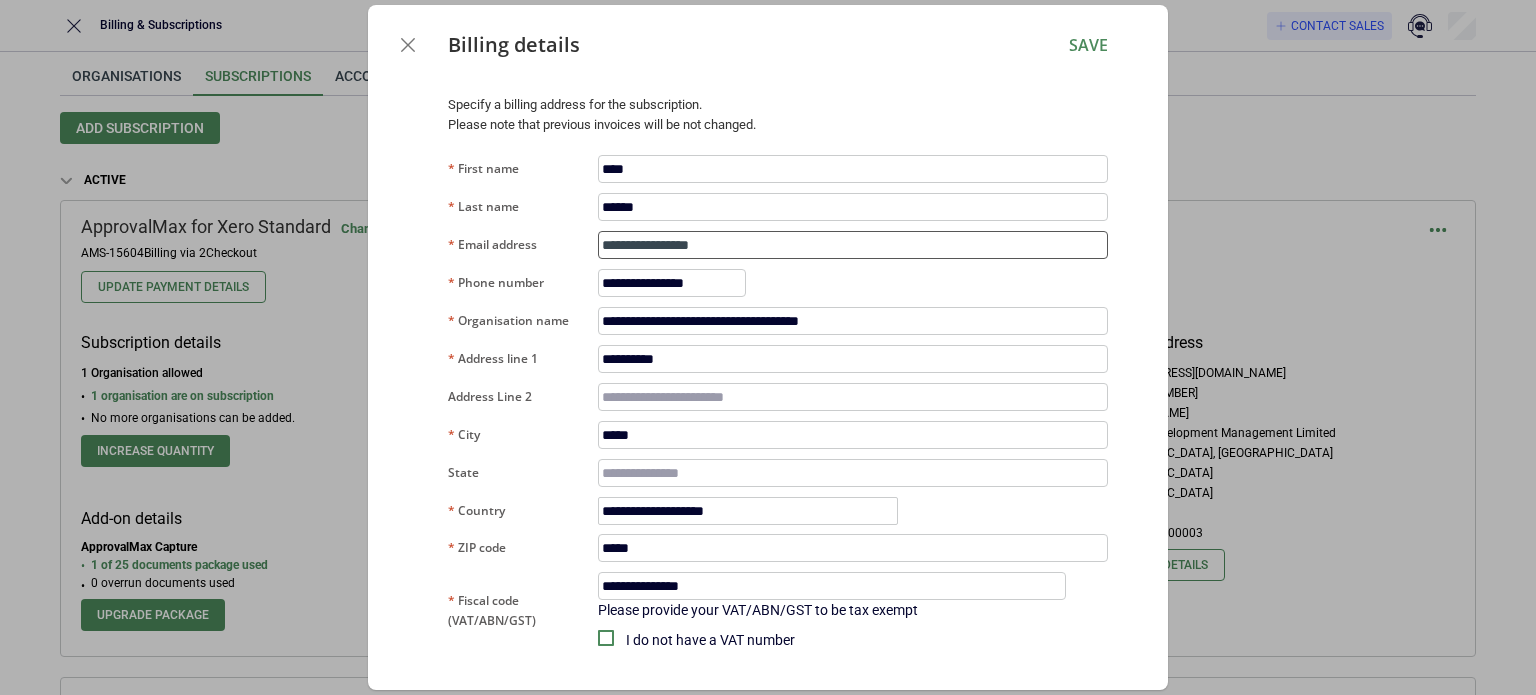 type on "**********" 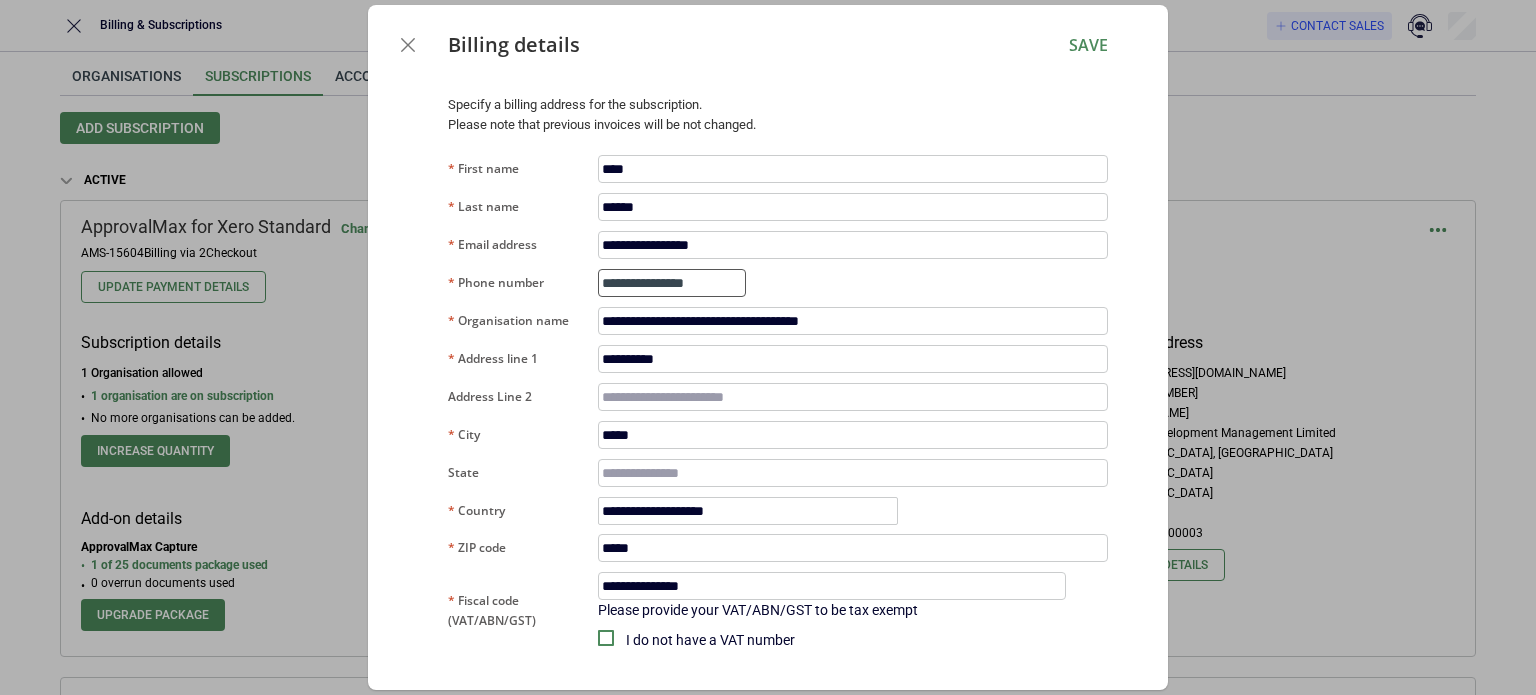 type on "**********" 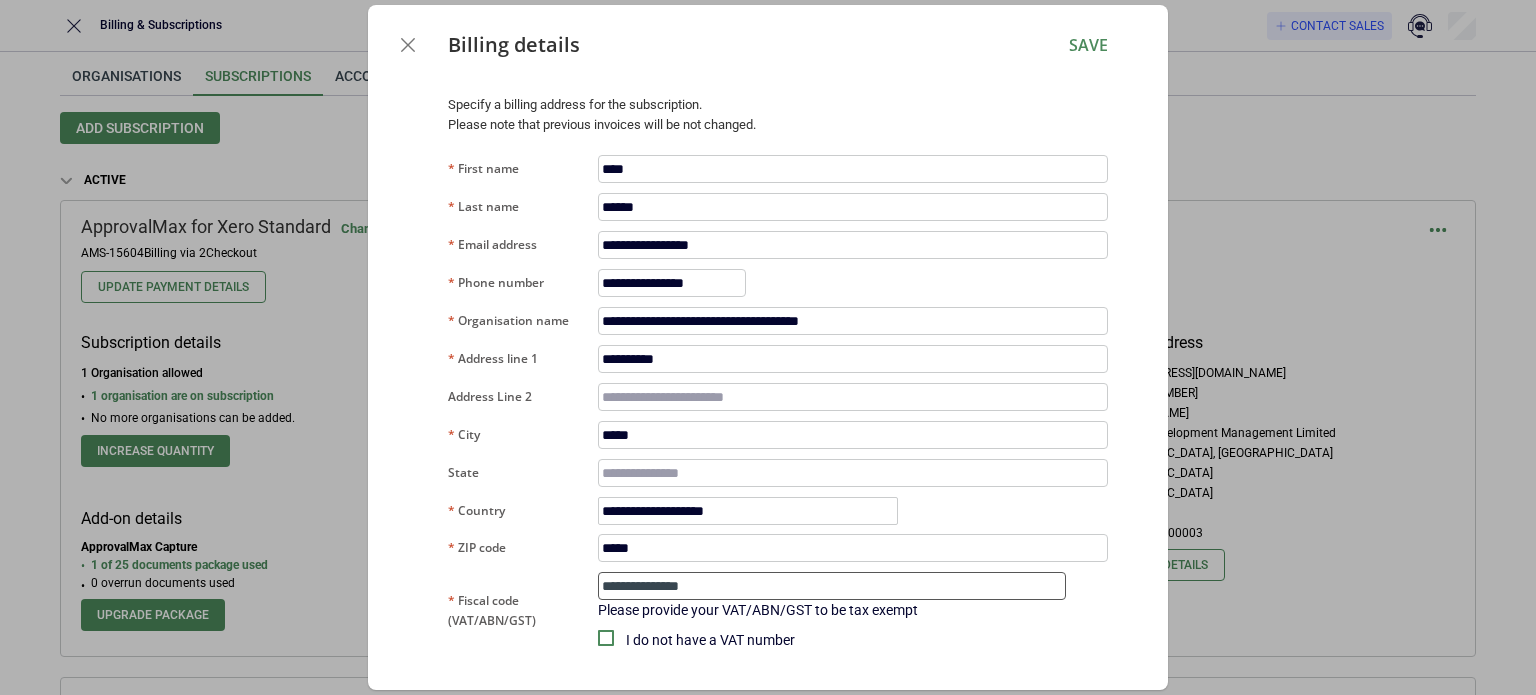 click on "**********" at bounding box center [832, 586] 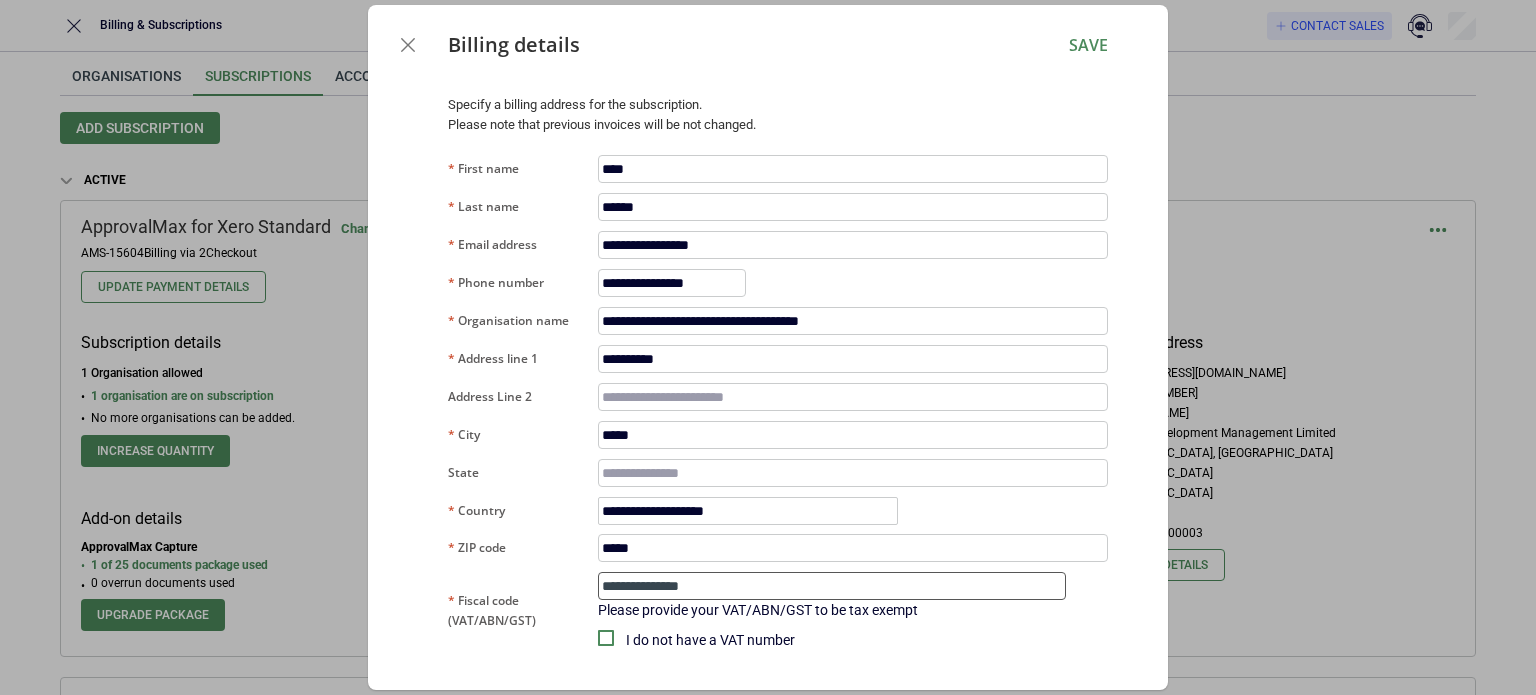 click on "**********" at bounding box center (832, 586) 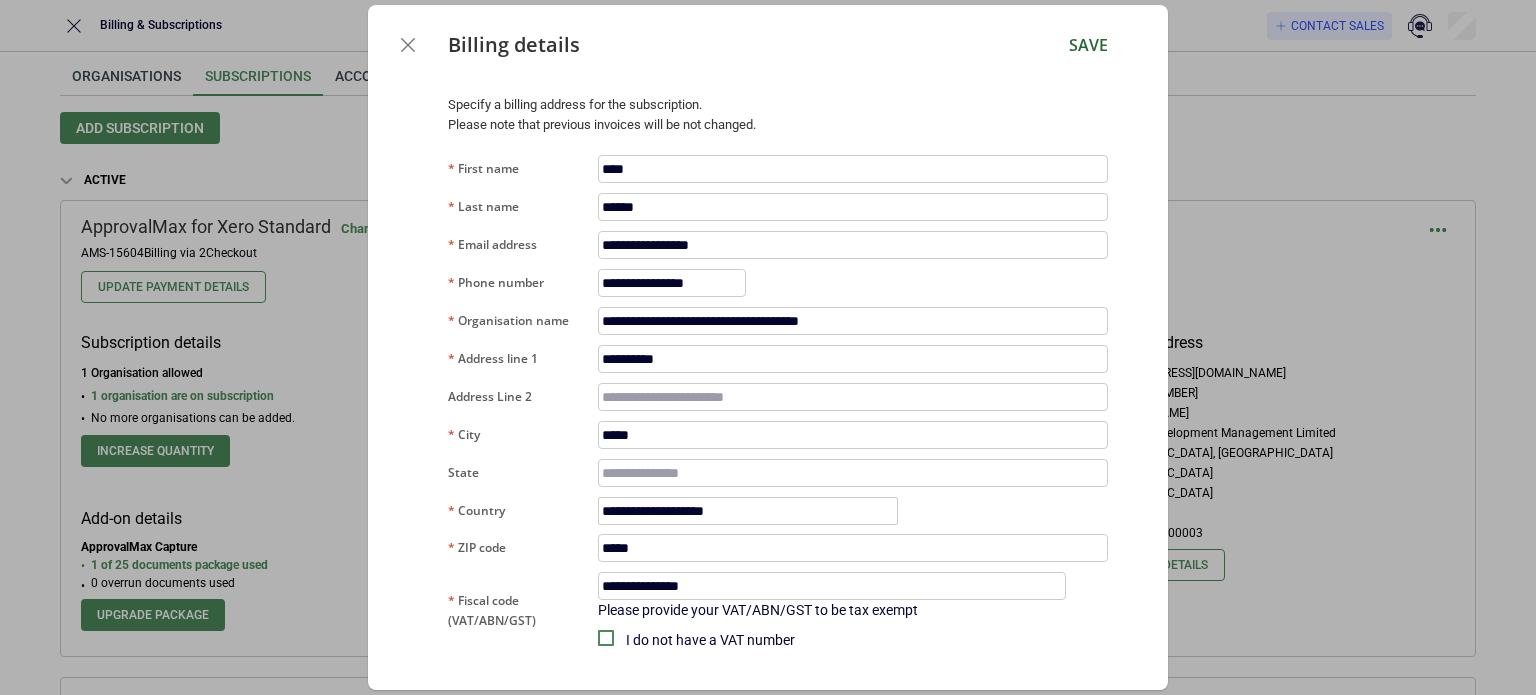 click on "Save" at bounding box center (1088, 45) 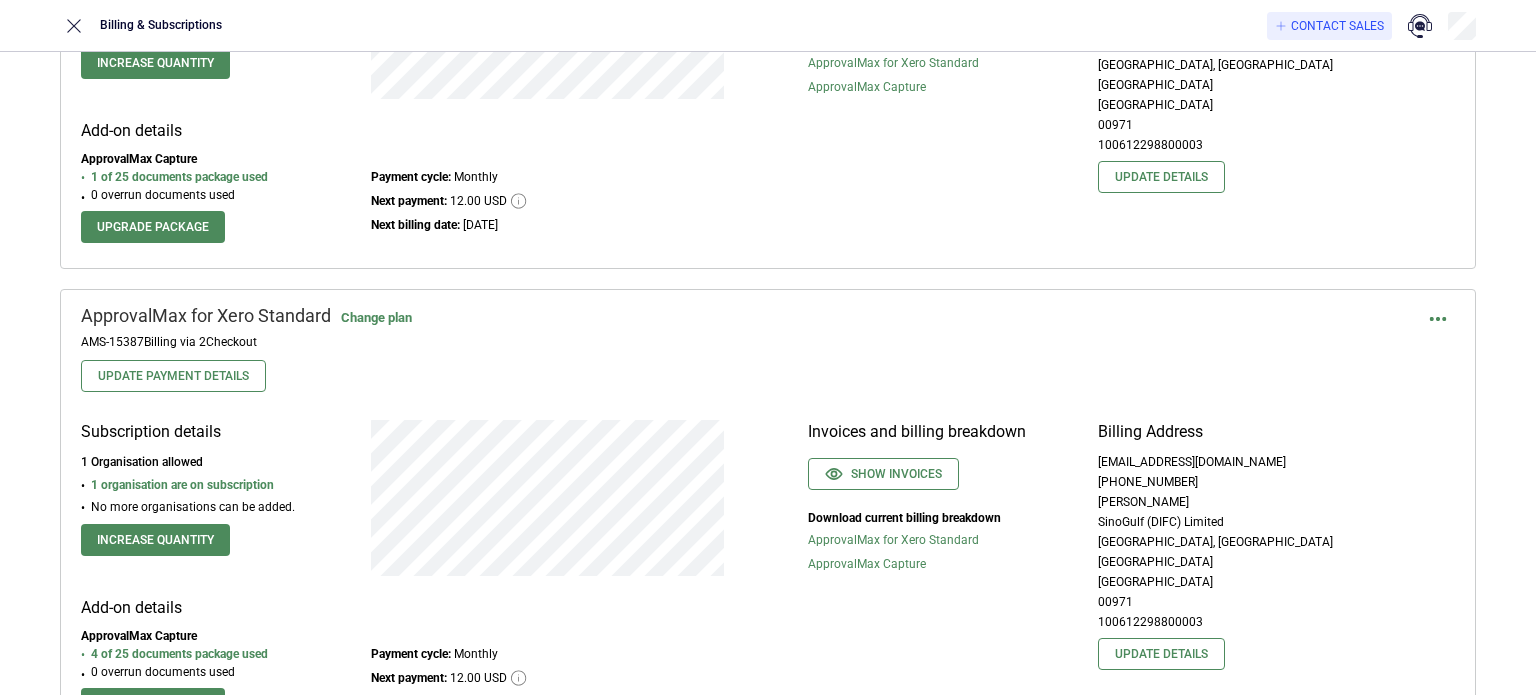 scroll, scrollTop: 400, scrollLeft: 0, axis: vertical 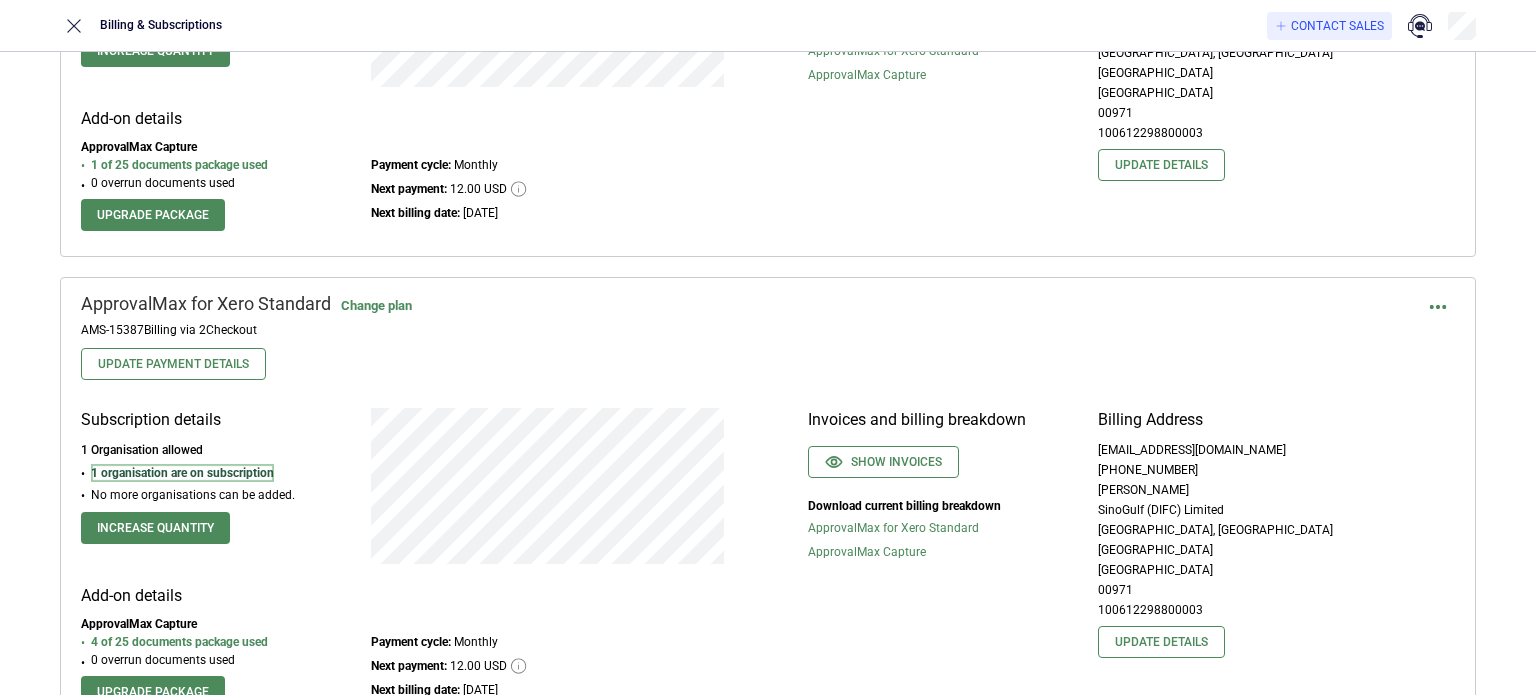 click on "1 organisation are on subscription" at bounding box center (182, 473) 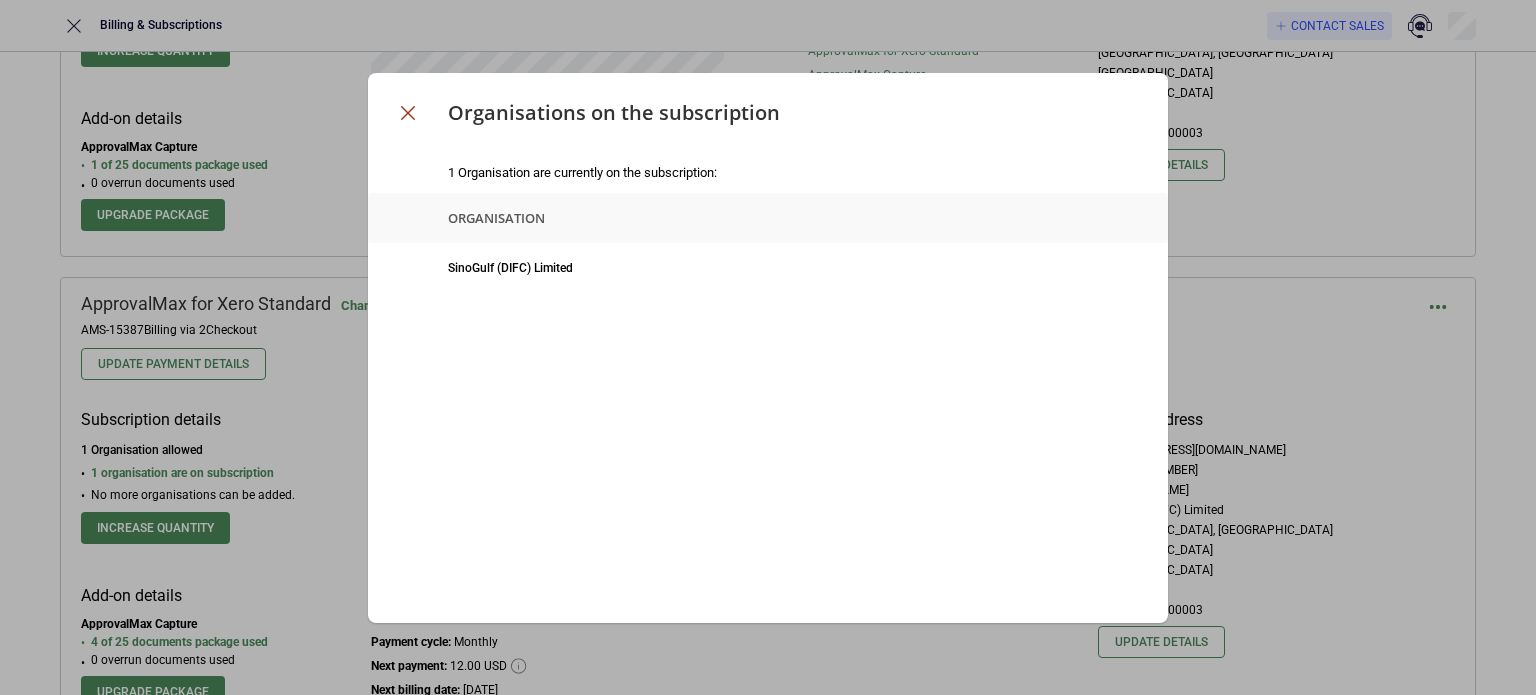 click 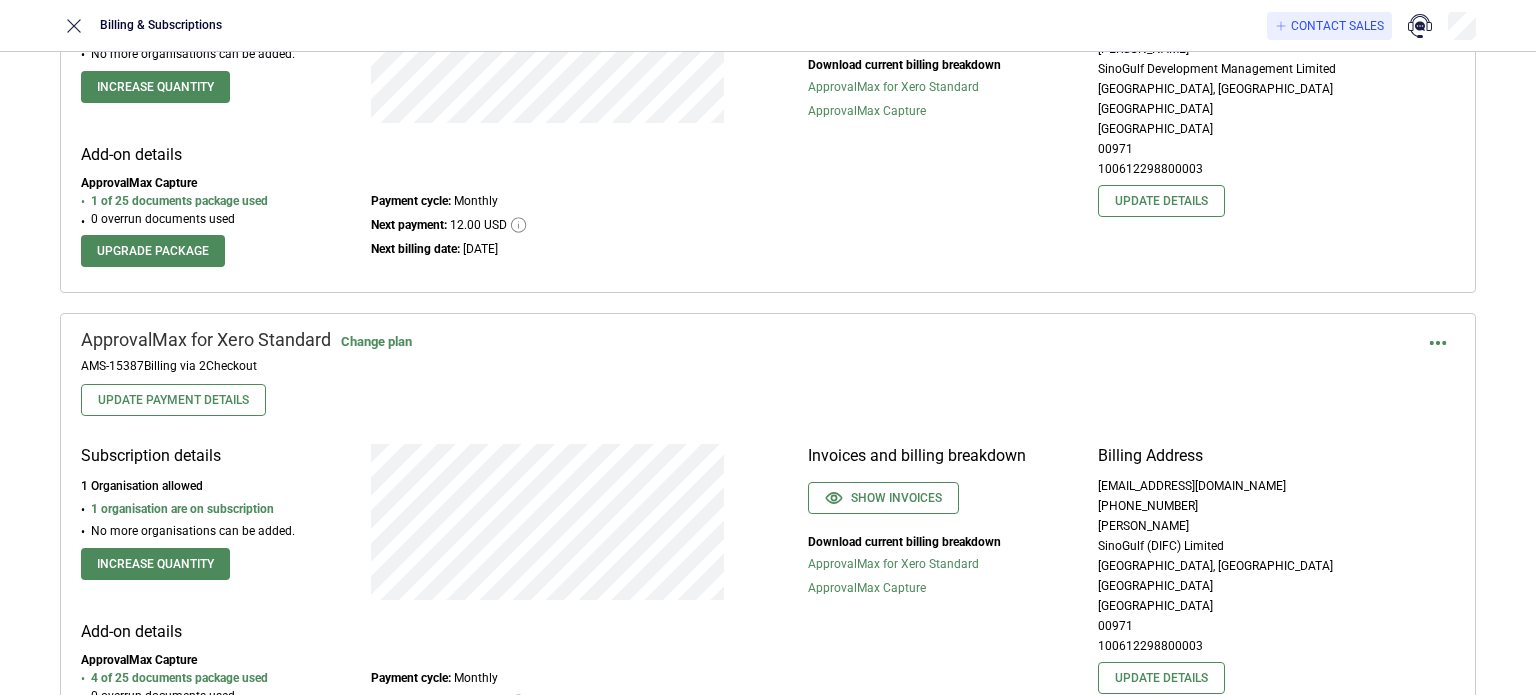 scroll, scrollTop: 400, scrollLeft: 0, axis: vertical 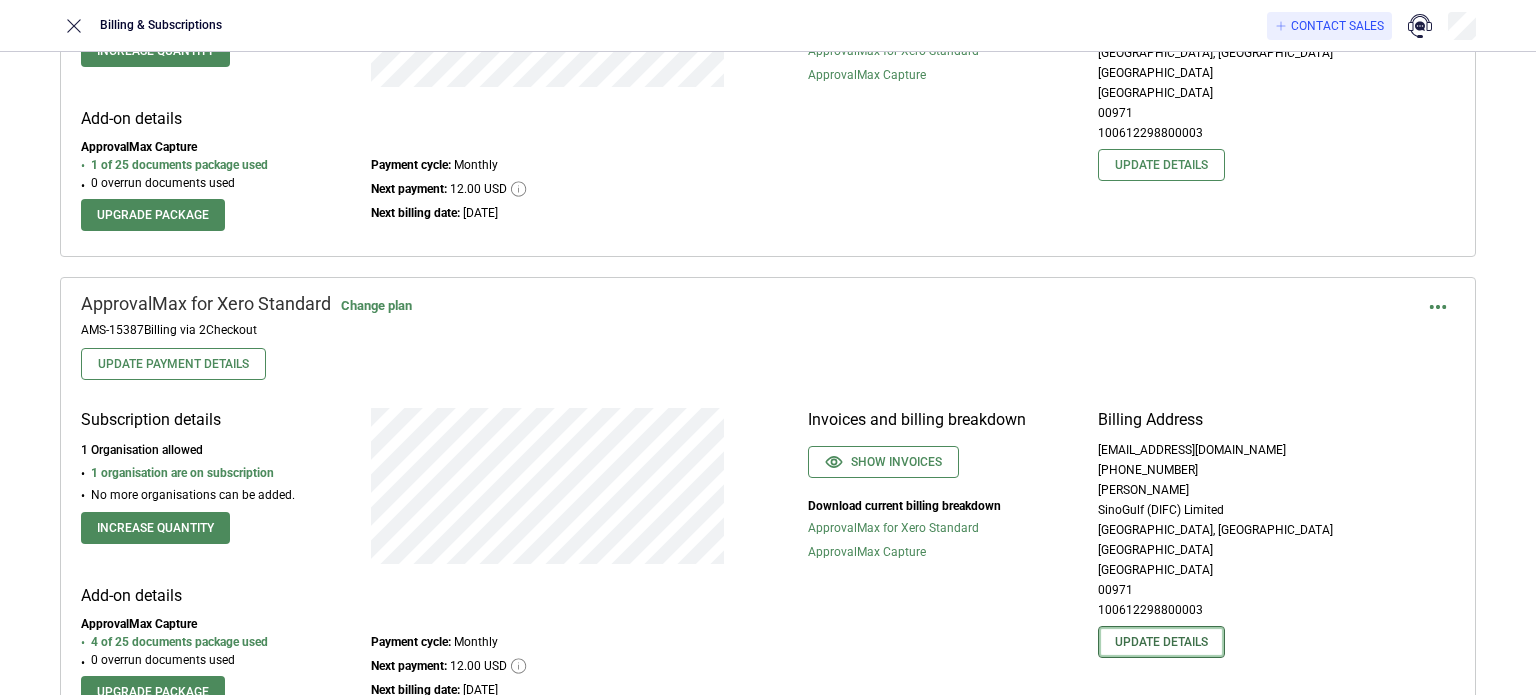 click on "Update details" at bounding box center (1161, 642) 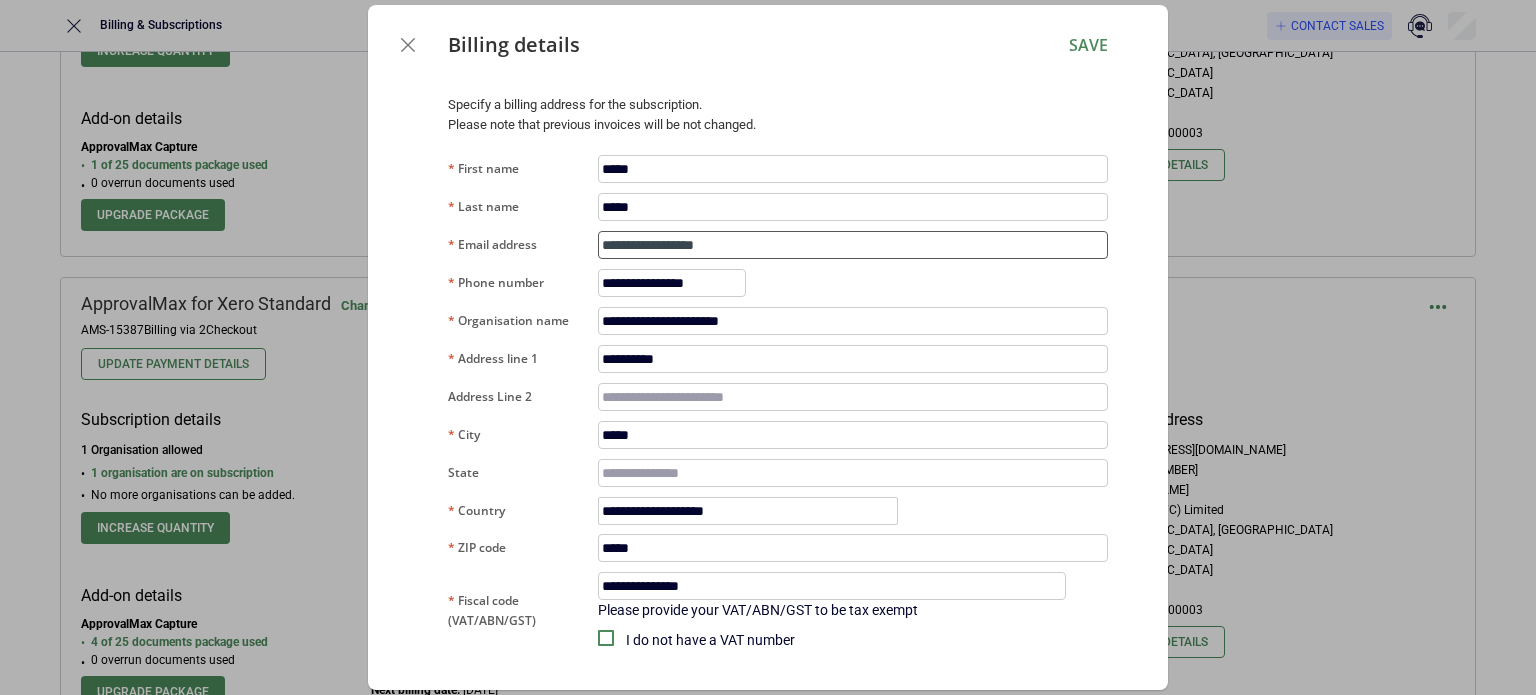 click on "**********" at bounding box center [853, 245] 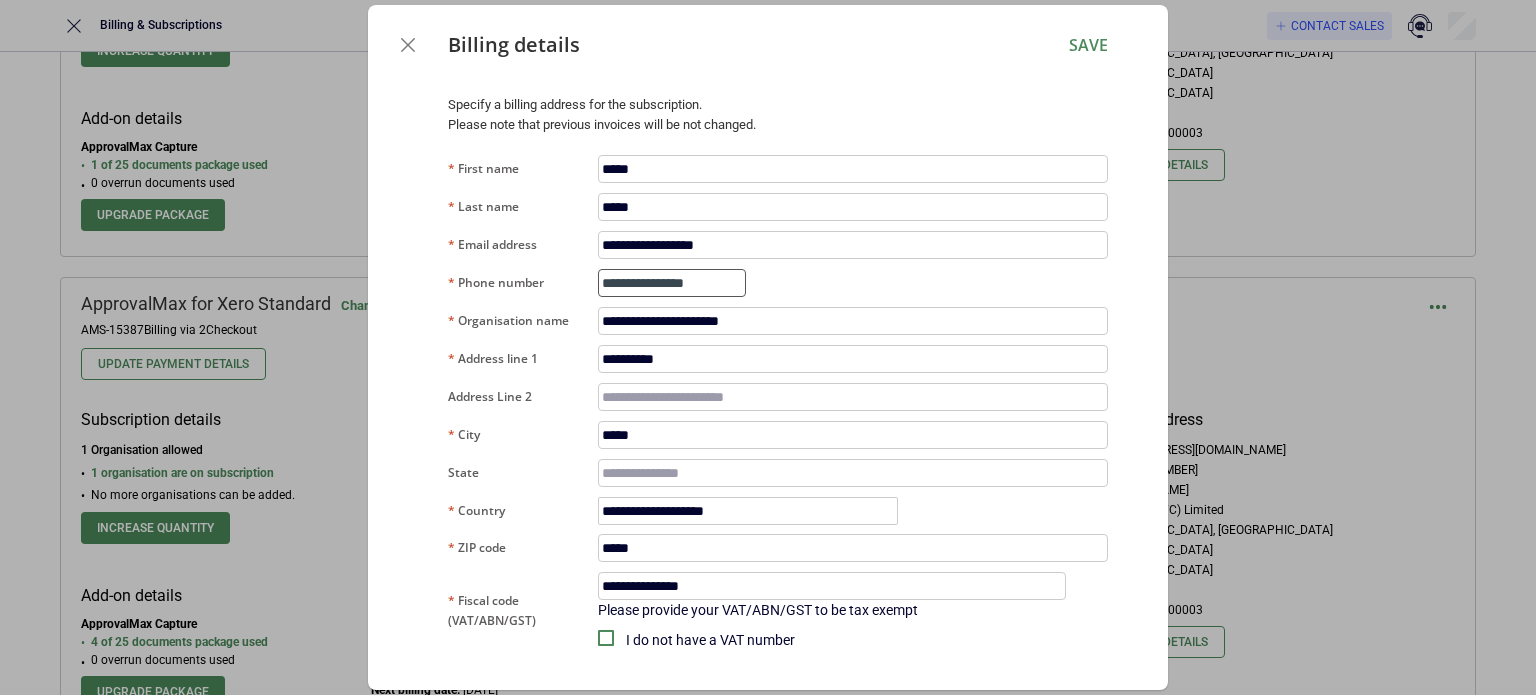 click on "**********" at bounding box center [672, 283] 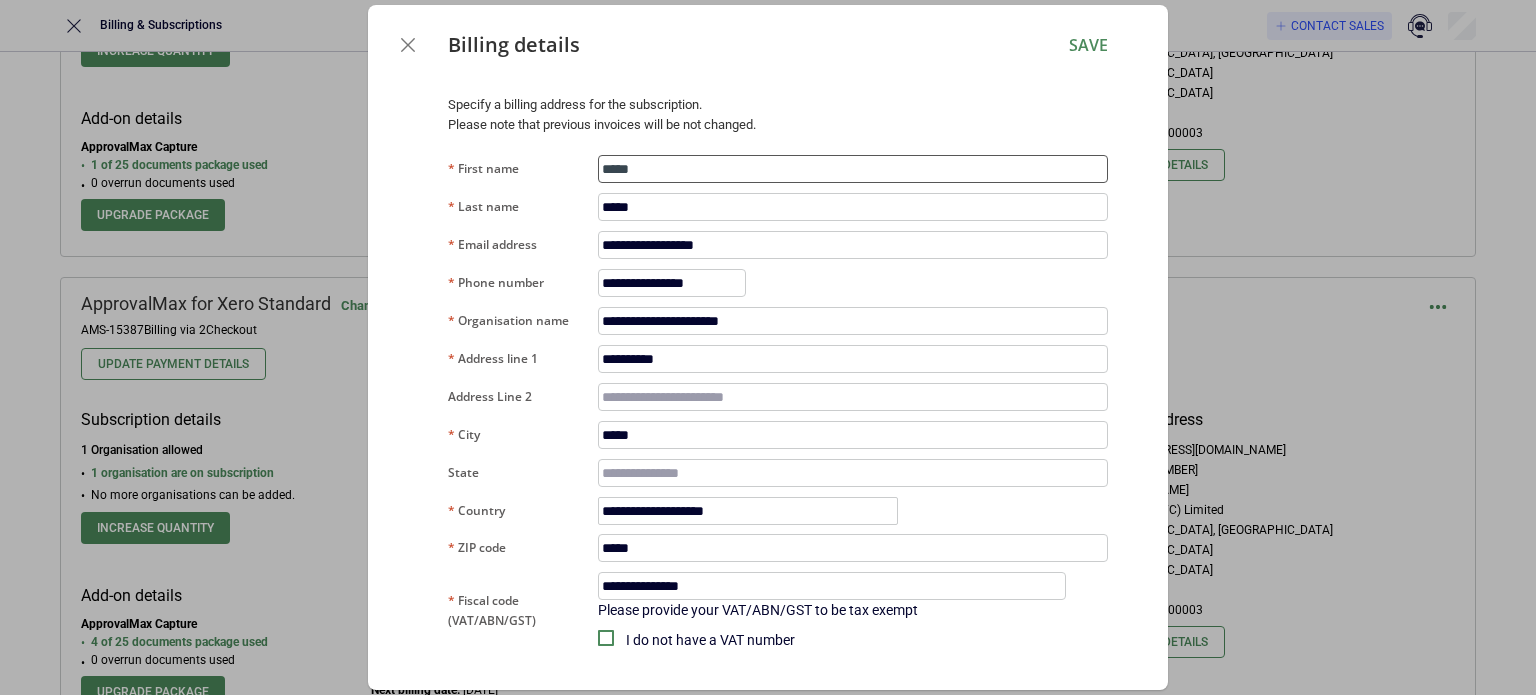 click on "*****" at bounding box center (853, 169) 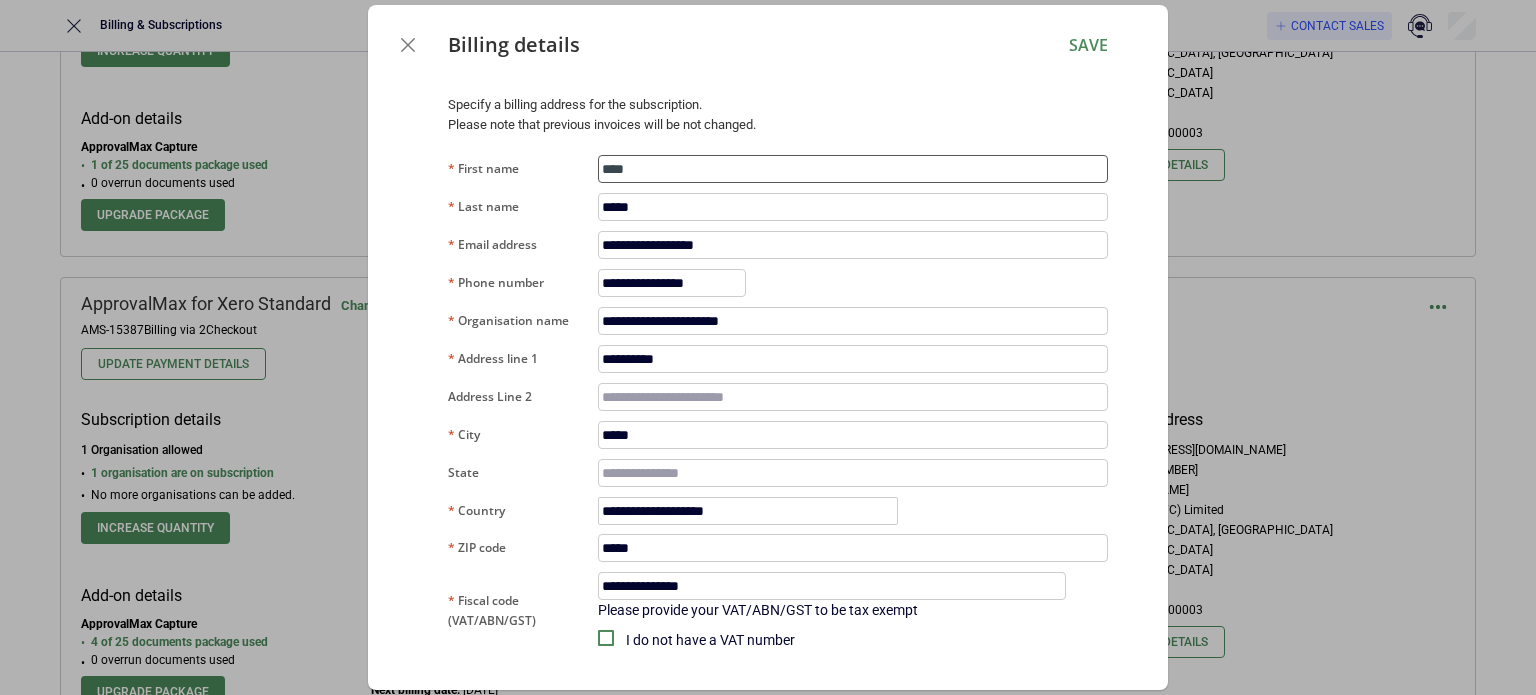 type on "****" 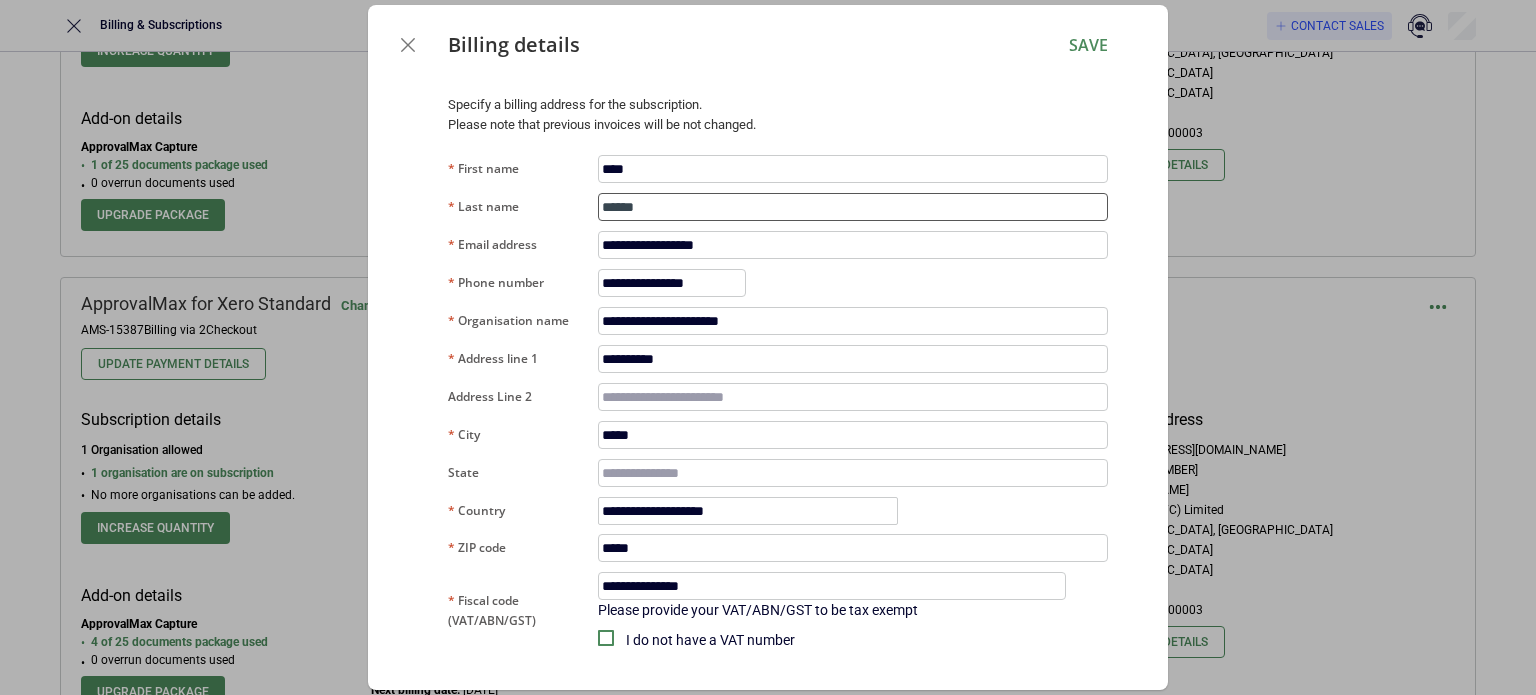 type on "******" 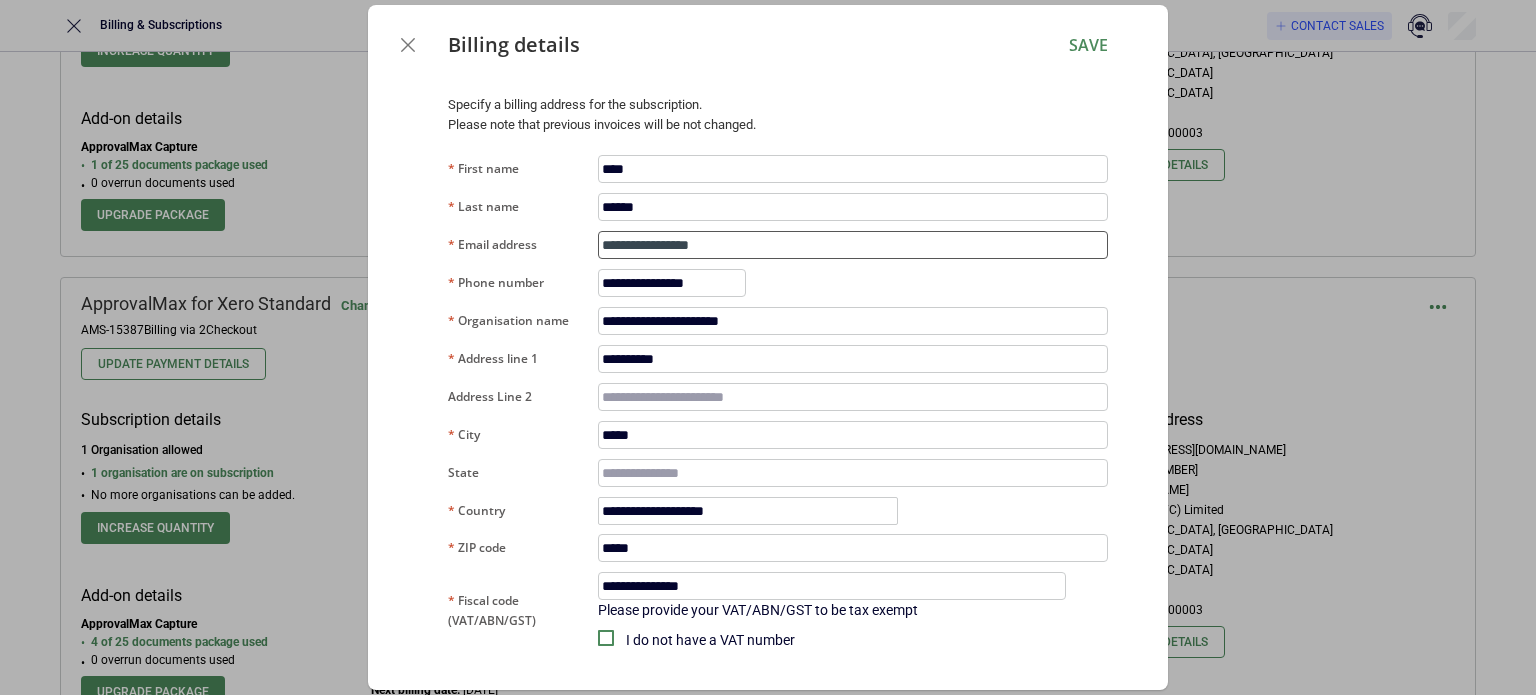 type on "**********" 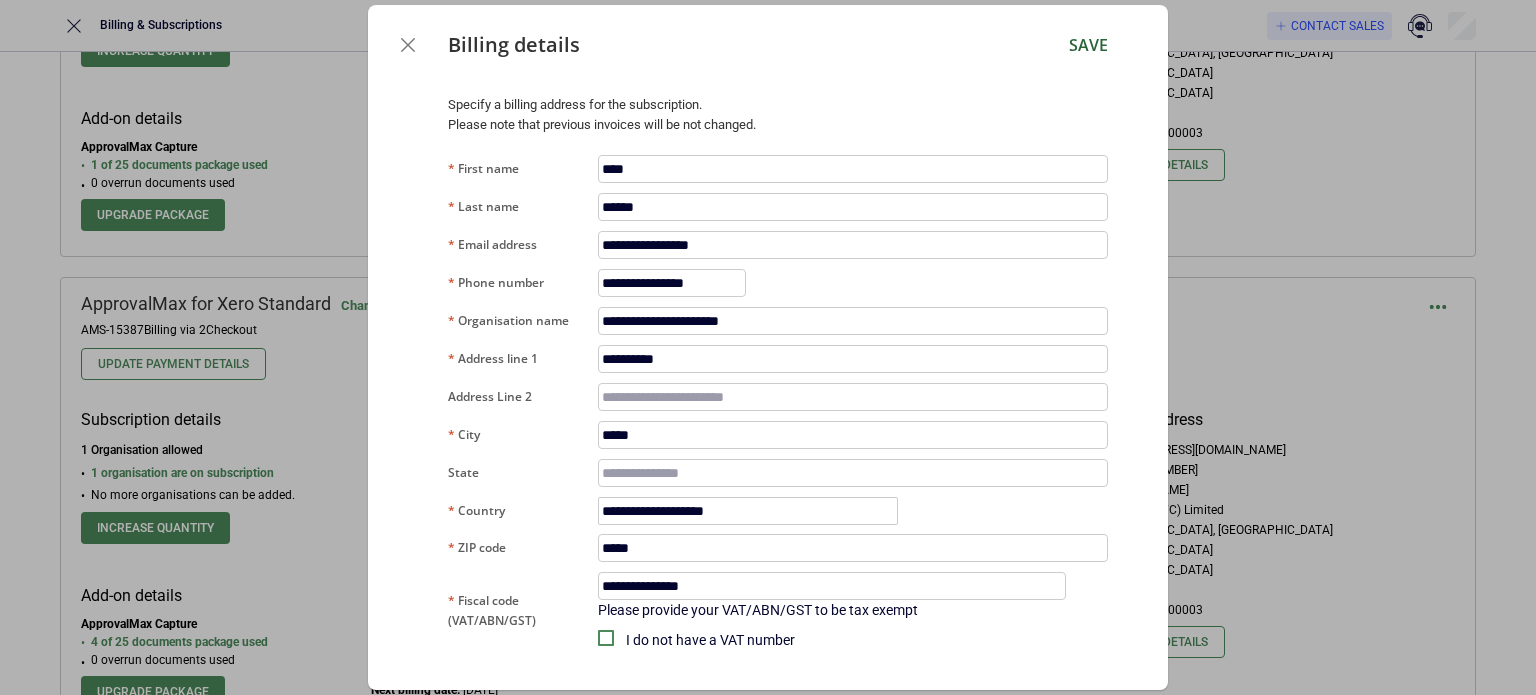 click on "Save" at bounding box center [1088, 45] 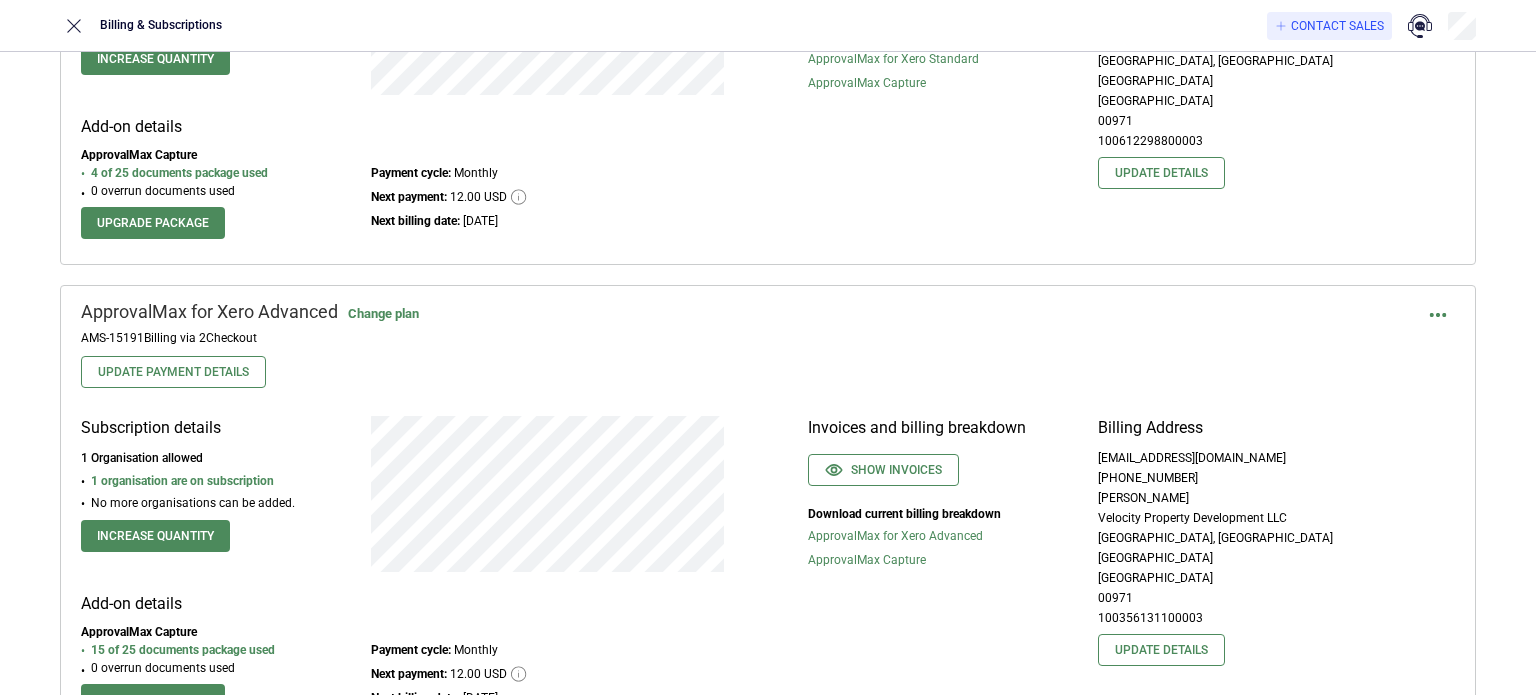 scroll, scrollTop: 900, scrollLeft: 0, axis: vertical 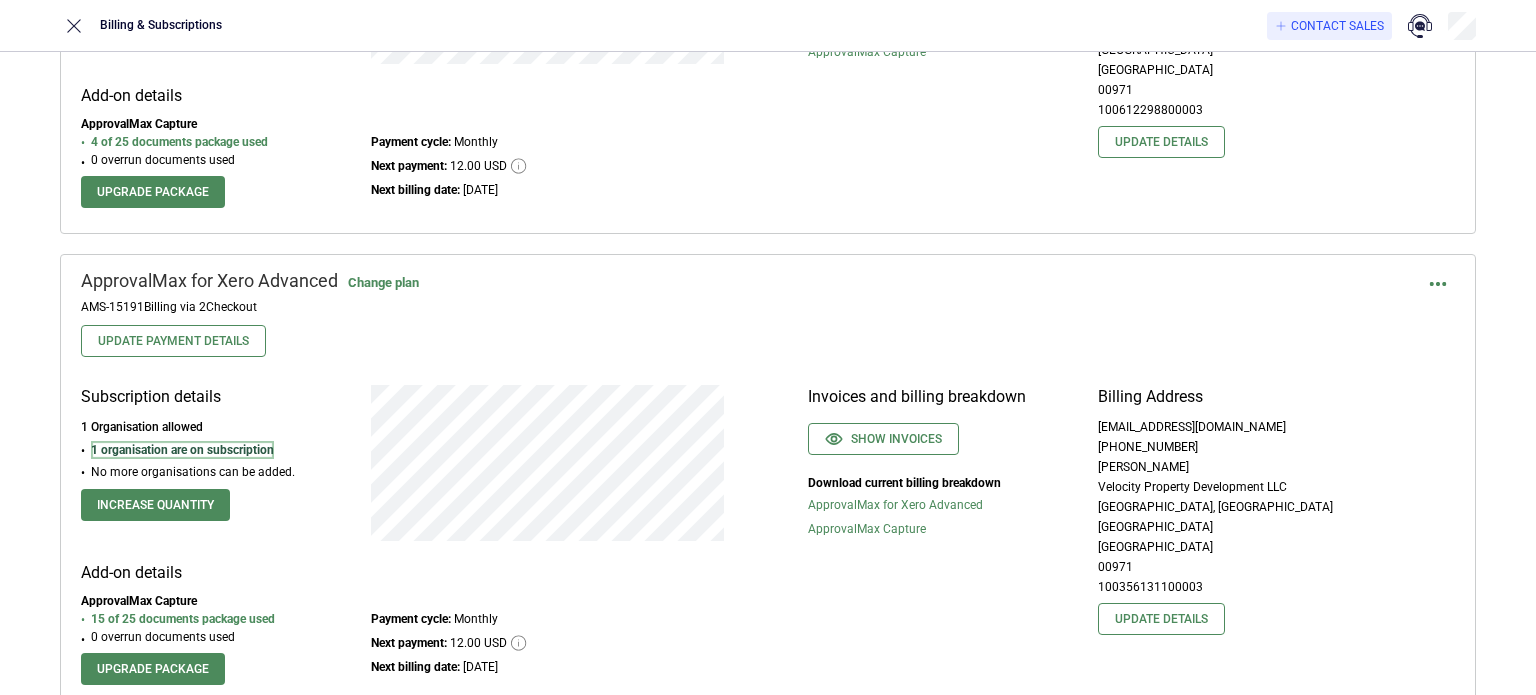 click on "1 organisation are on subscription" at bounding box center [182, 450] 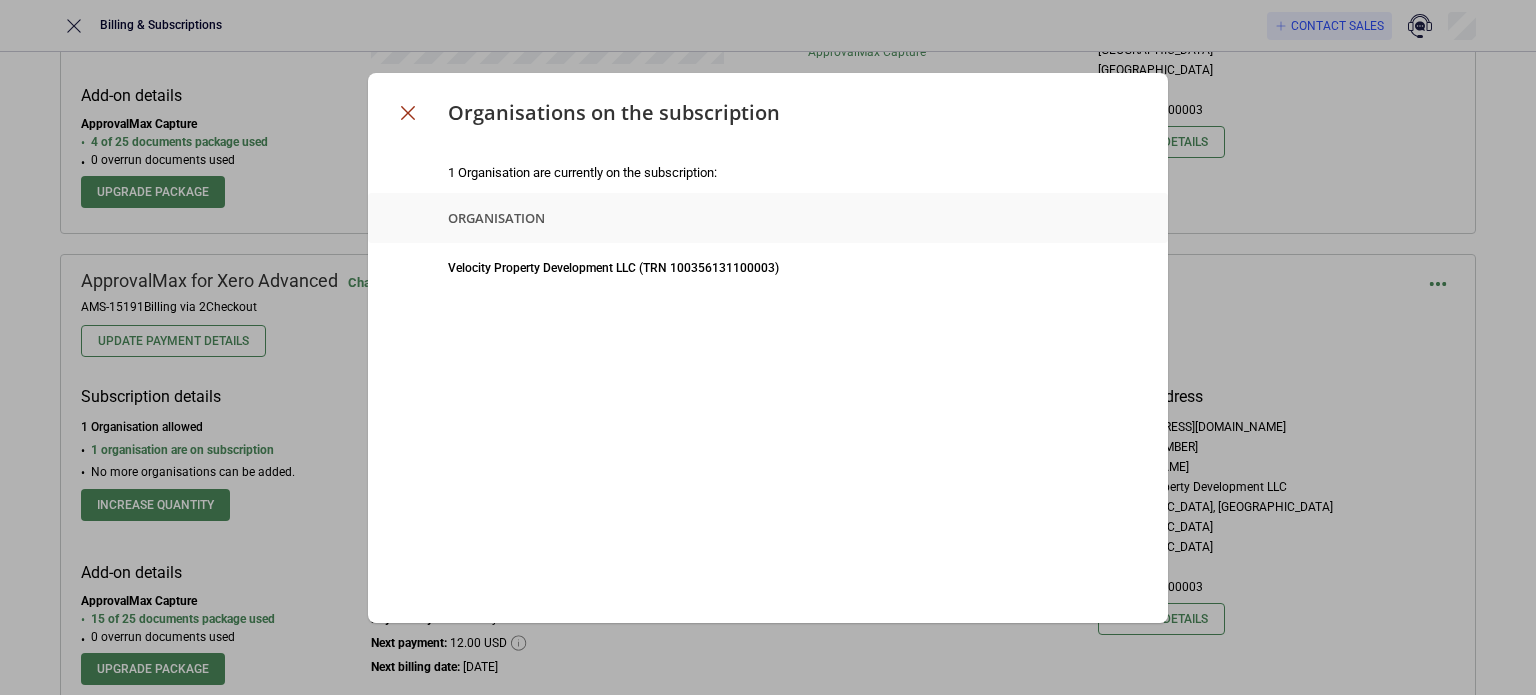 click 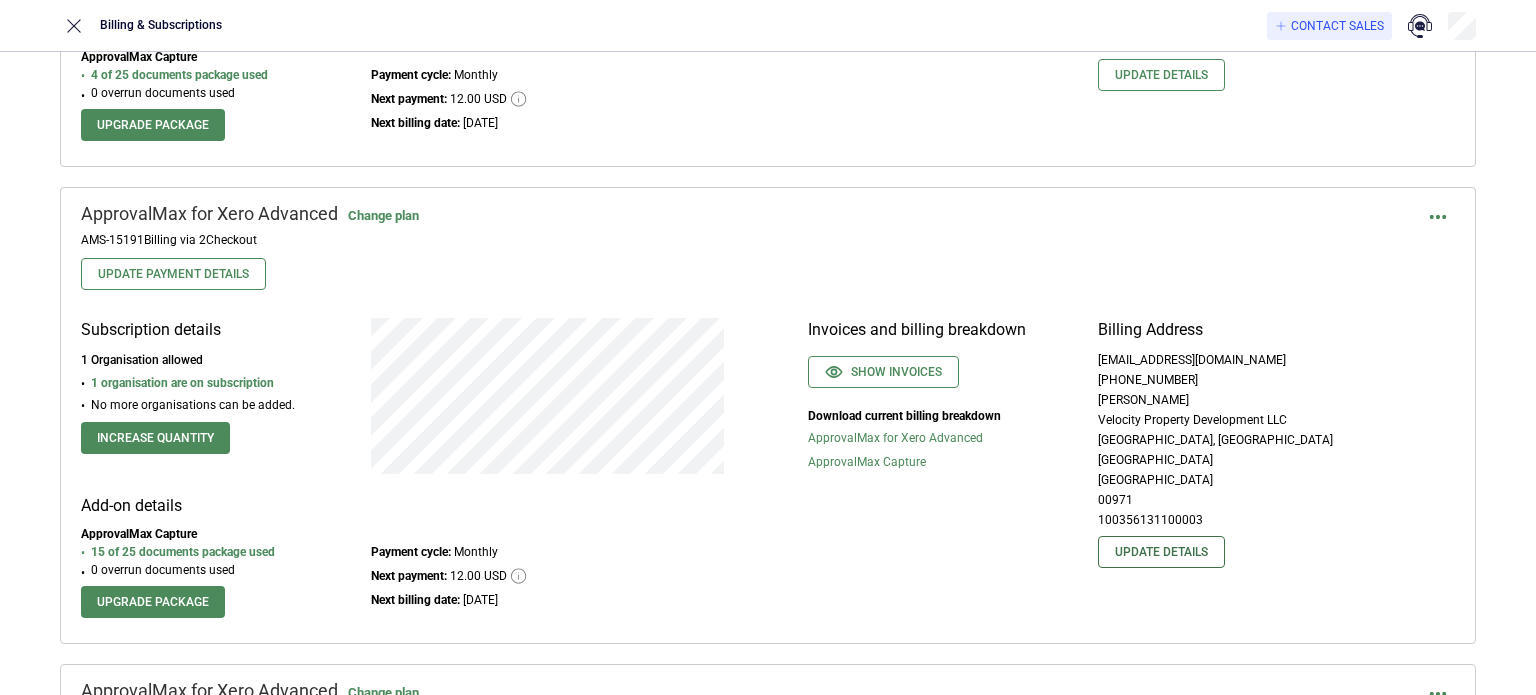 scroll, scrollTop: 1000, scrollLeft: 0, axis: vertical 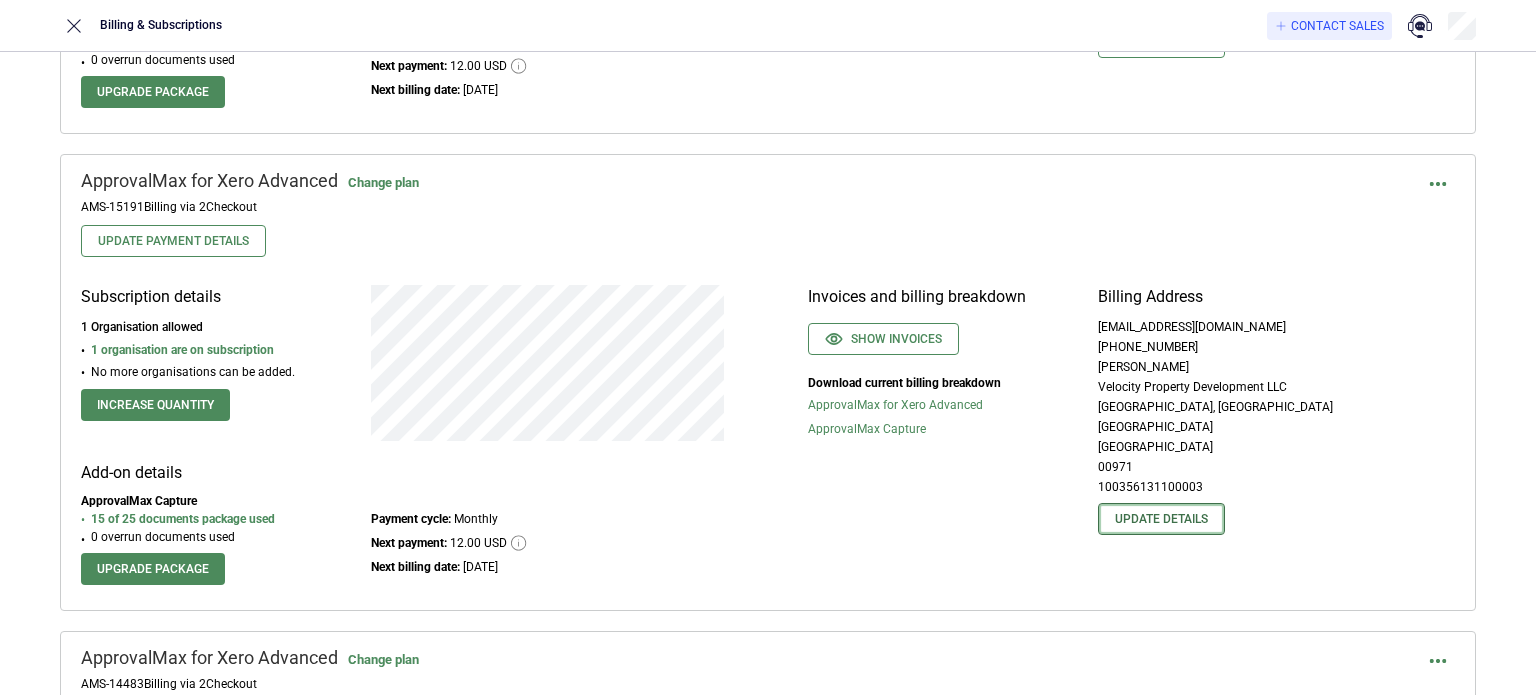 click on "Update details" at bounding box center [1161, 519] 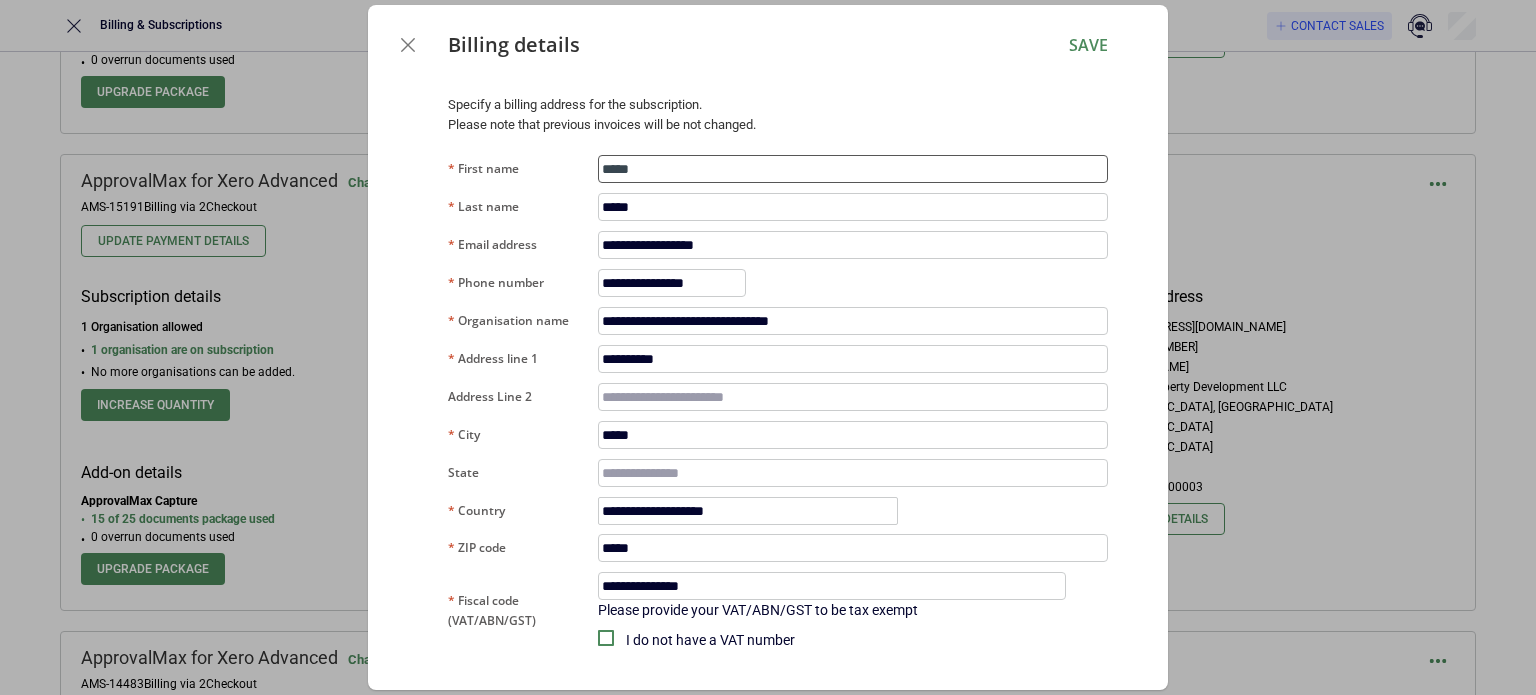 click on "*****" at bounding box center (853, 169) 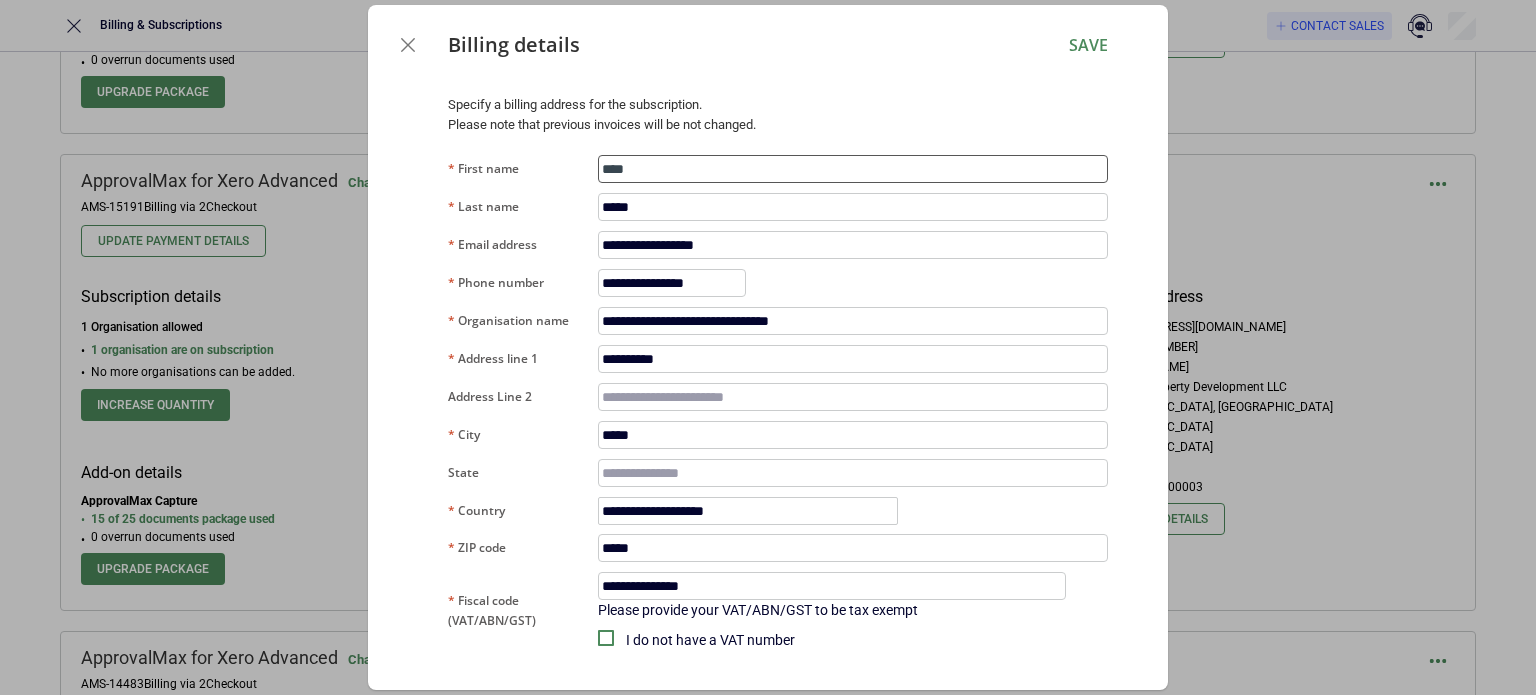 type on "****" 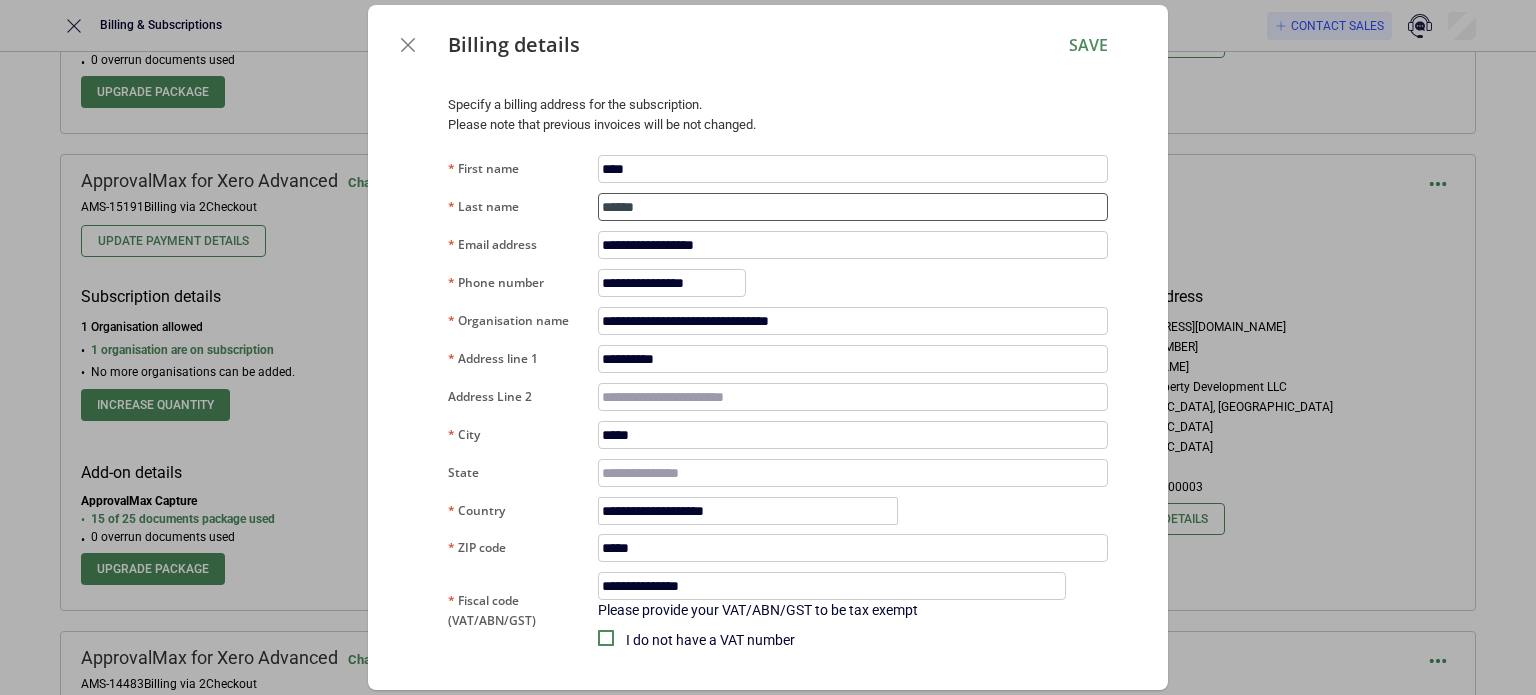 type on "******" 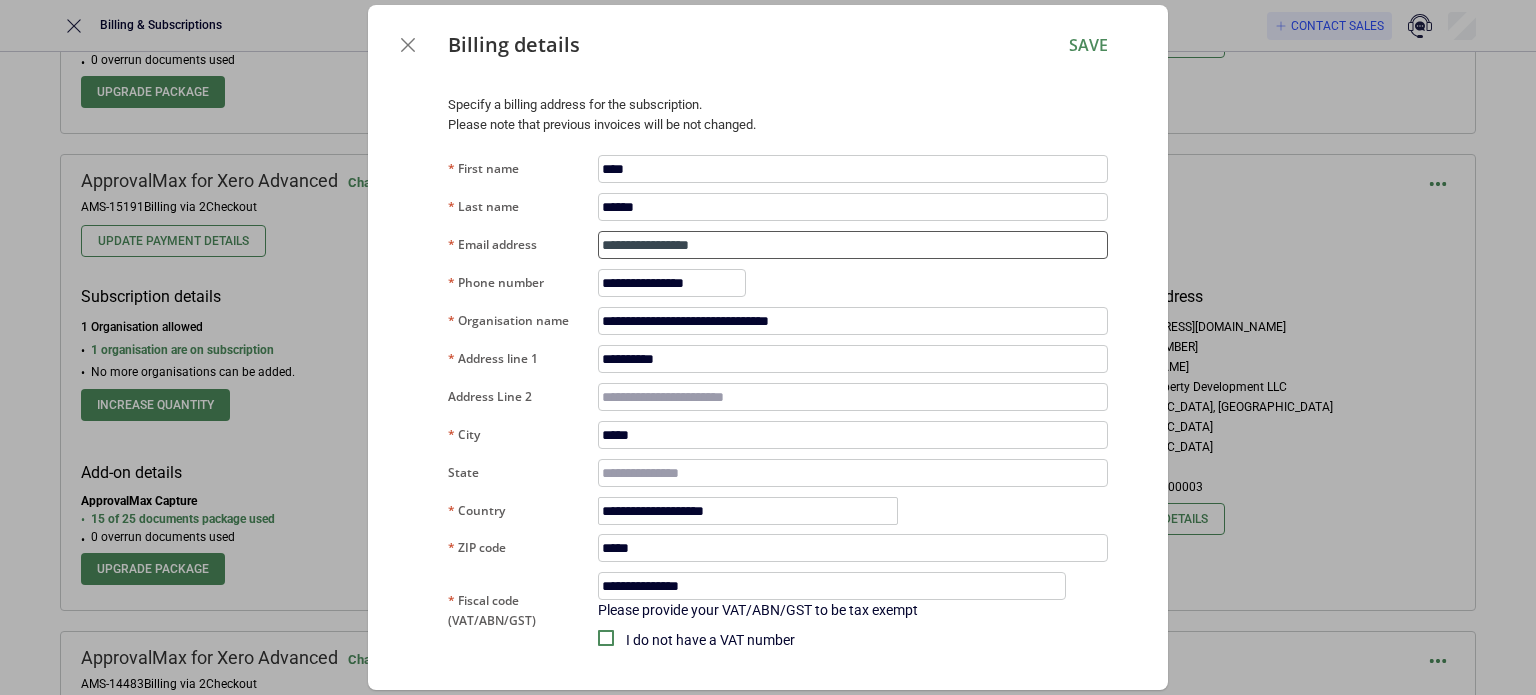 type on "**********" 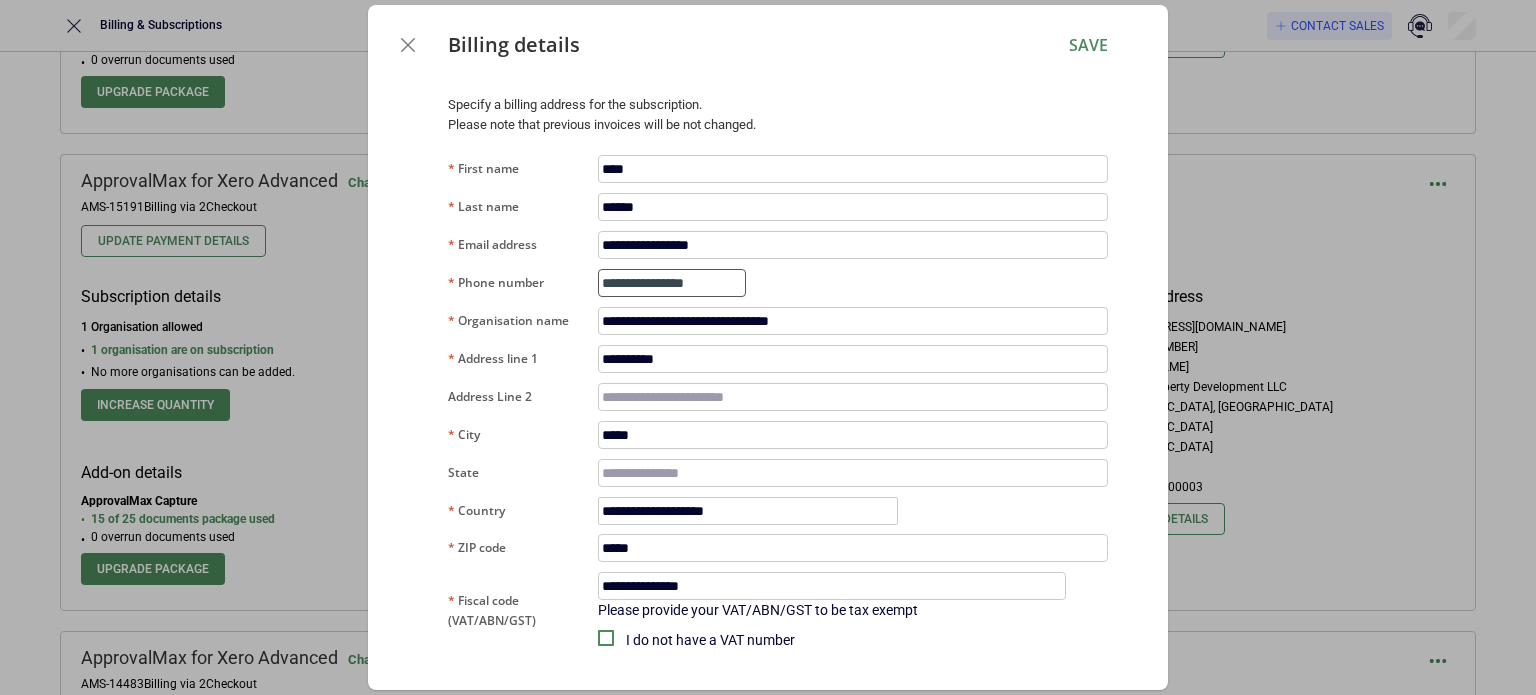 paste 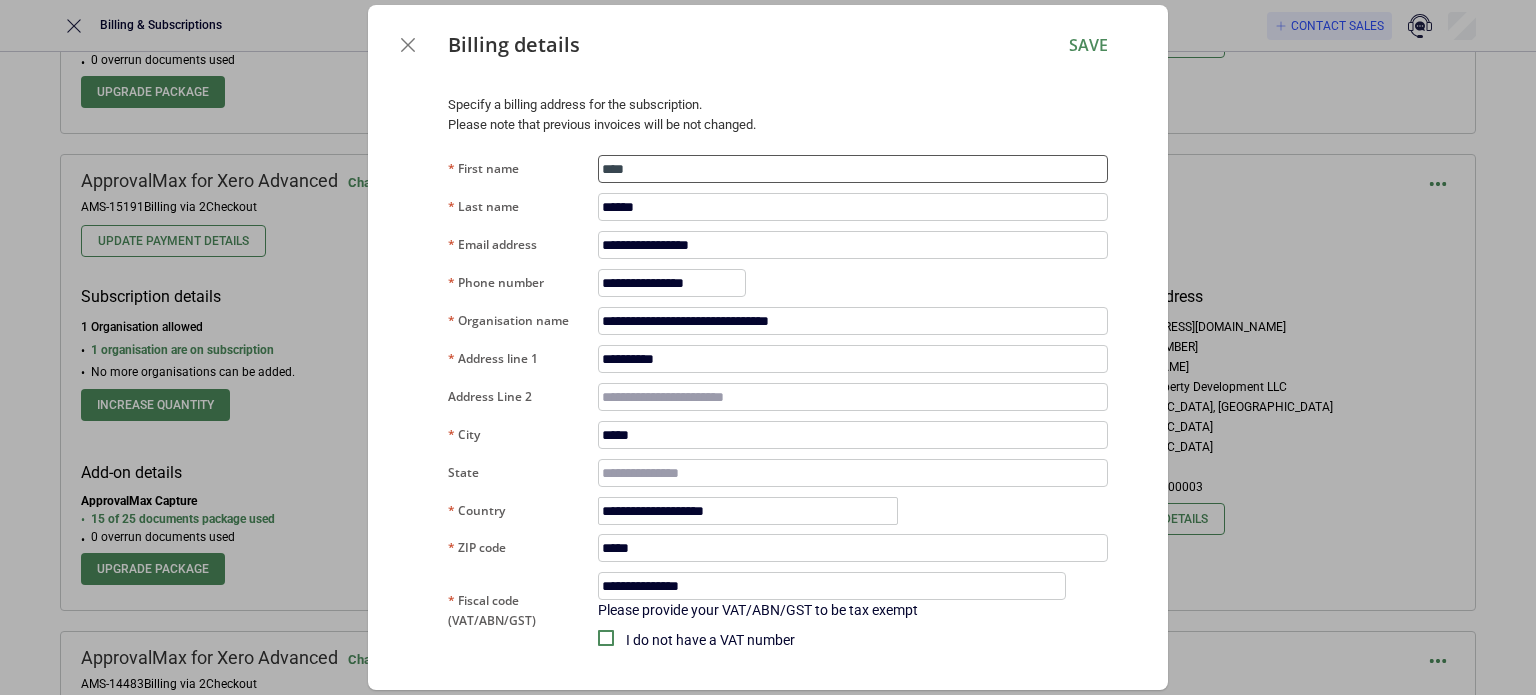 click on "****" at bounding box center [853, 169] 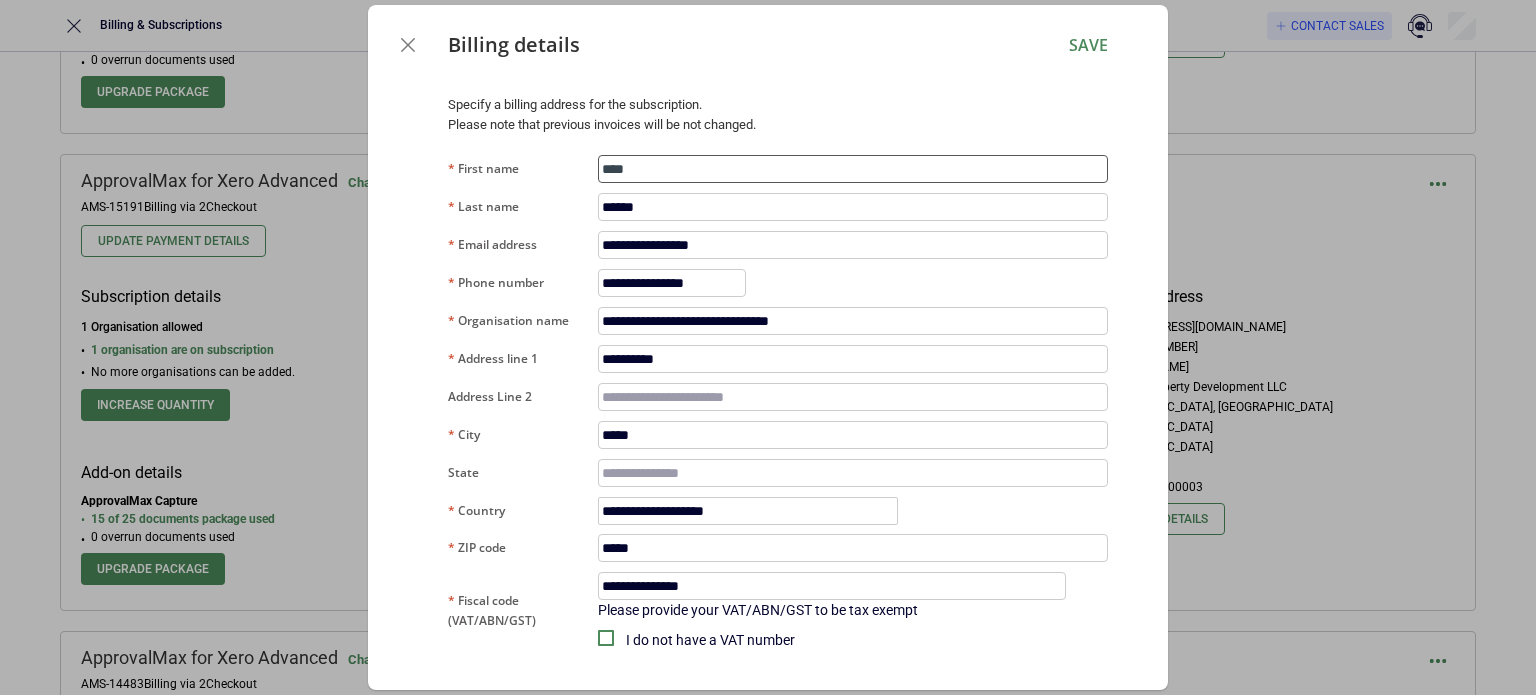type on "****" 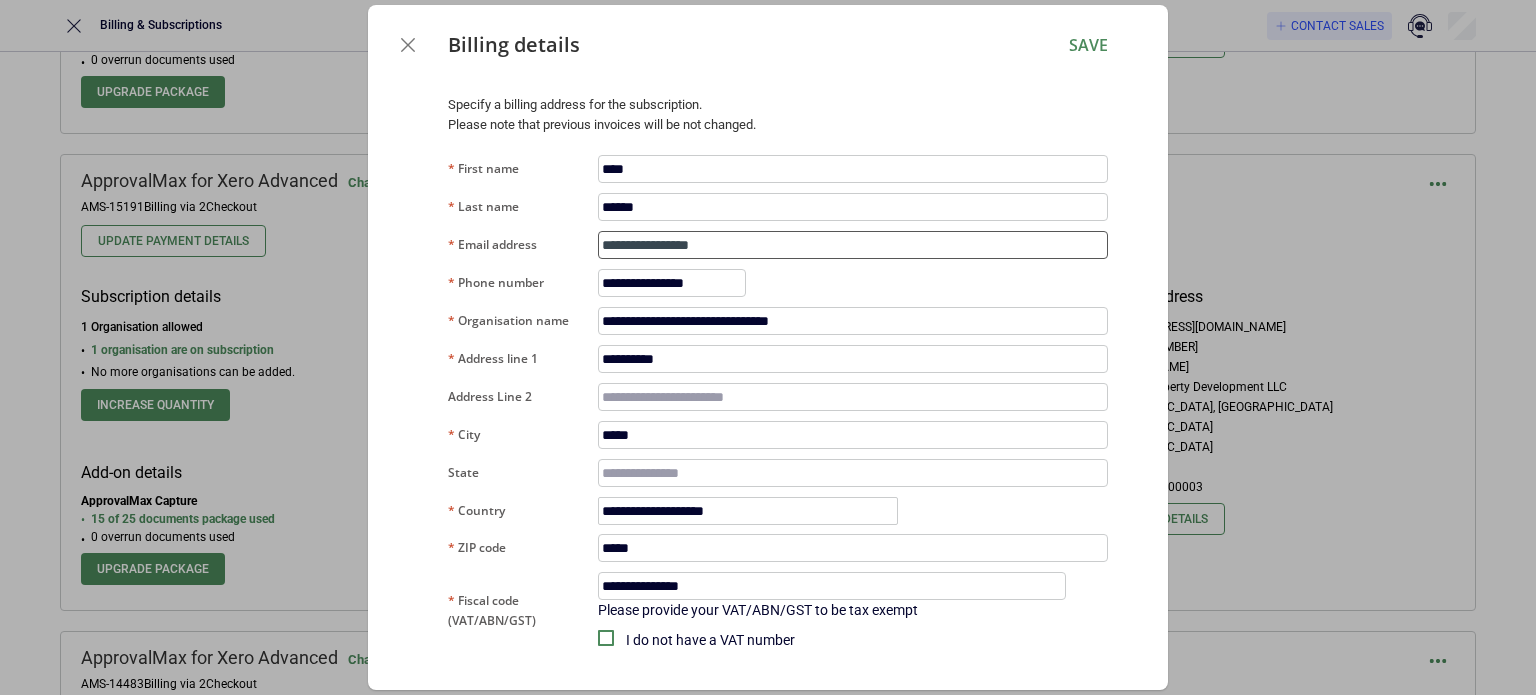 click on "**********" at bounding box center (853, 245) 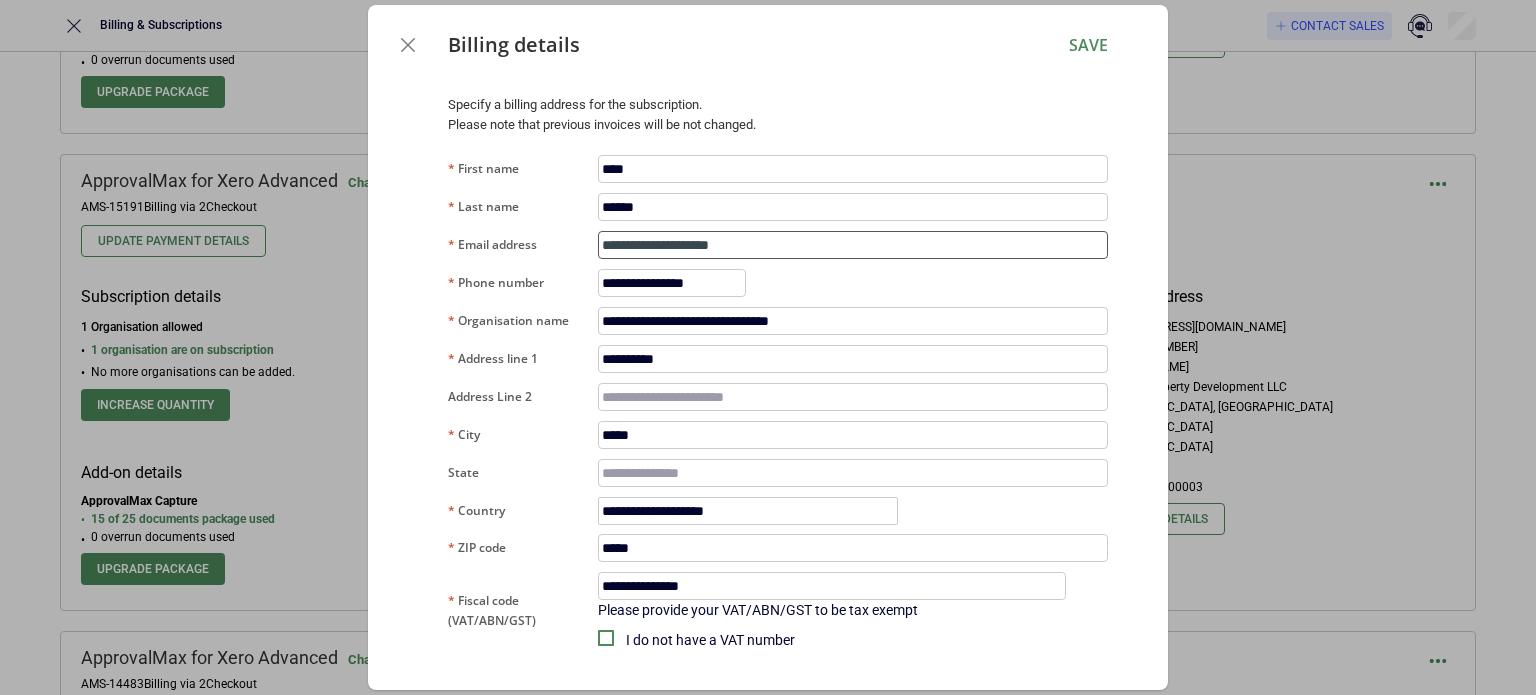 type on "**********" 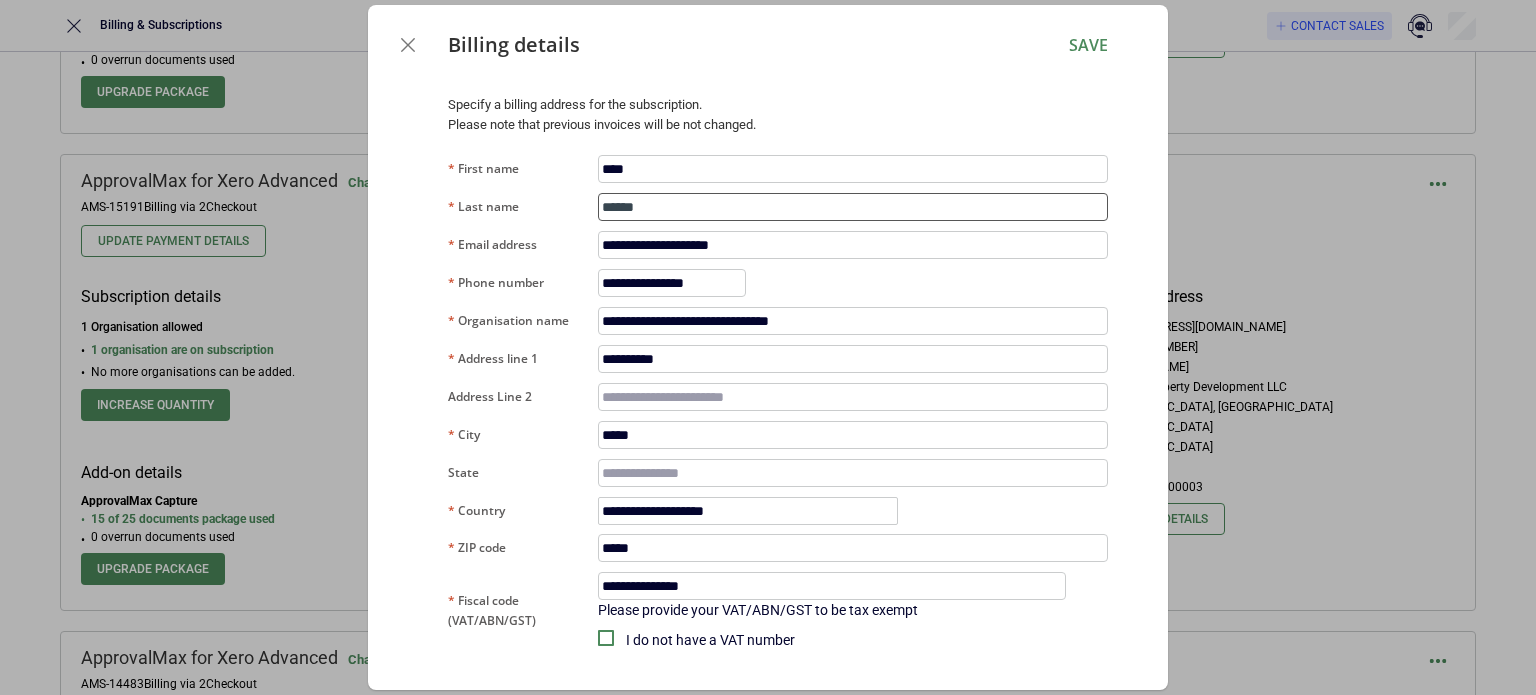 click on "******" at bounding box center (853, 207) 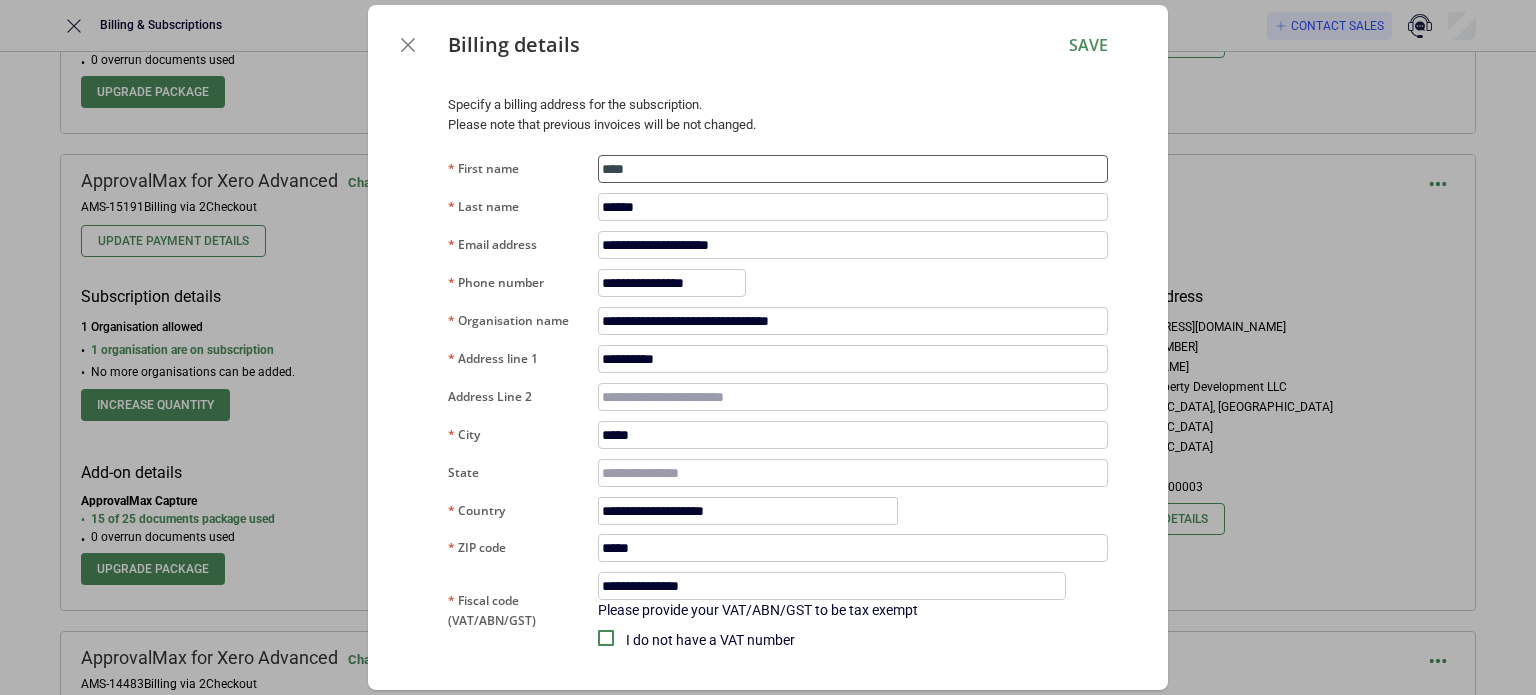 click on "****" at bounding box center [853, 169] 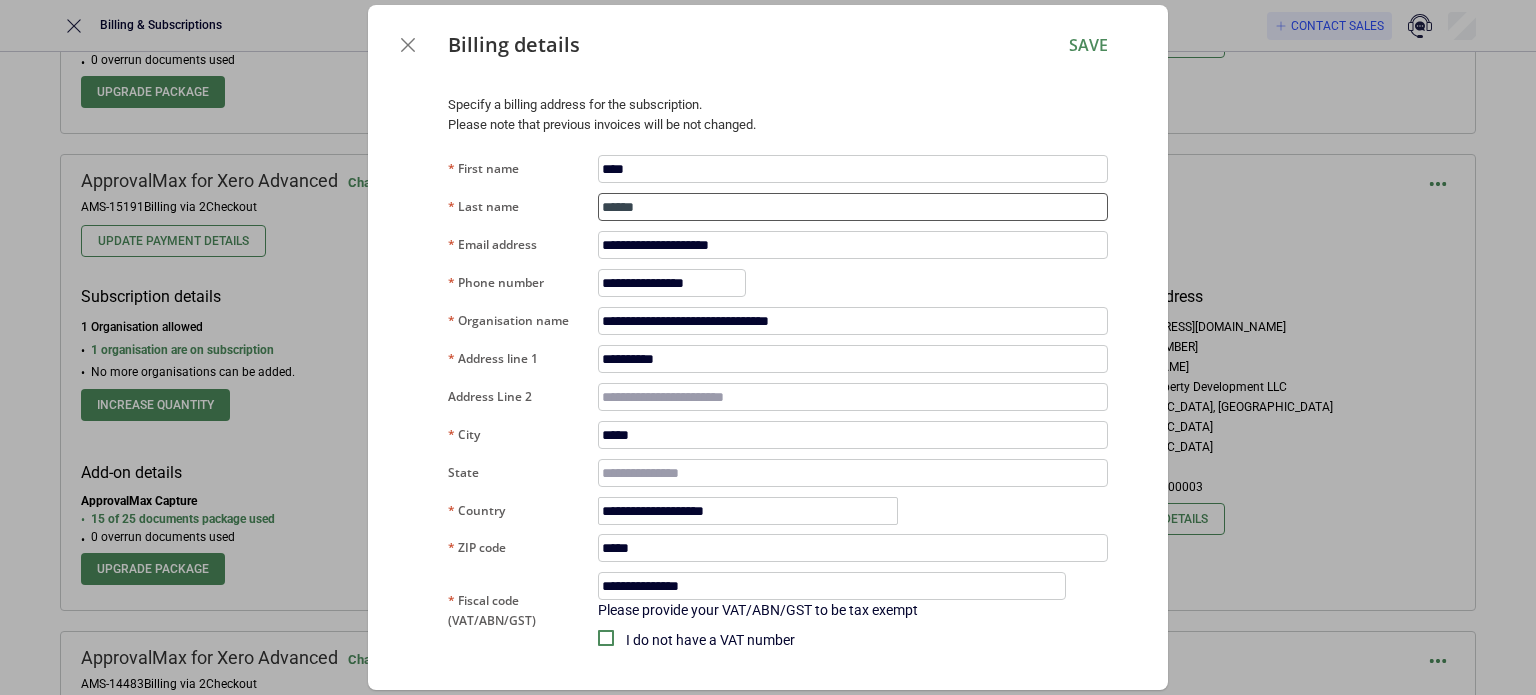 click on "******" at bounding box center [853, 207] 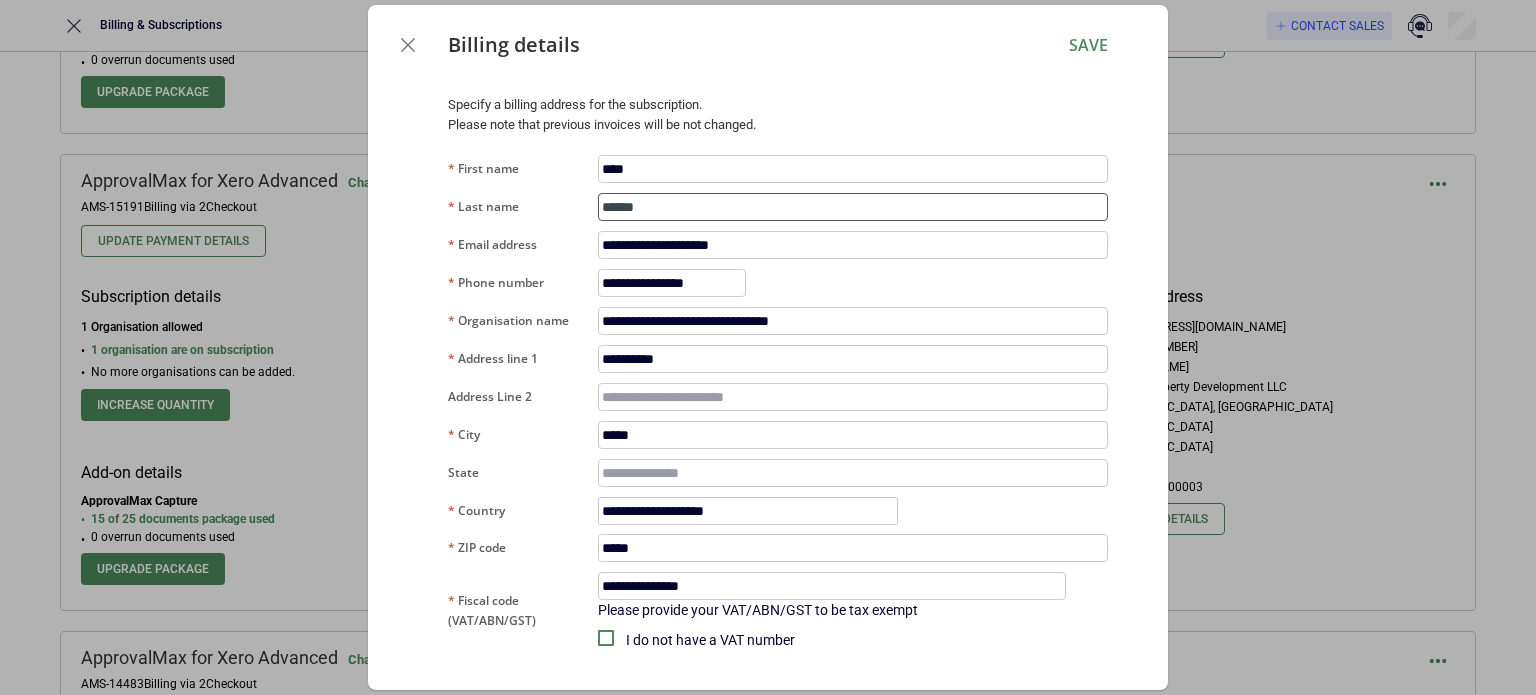 click on "******" at bounding box center [853, 207] 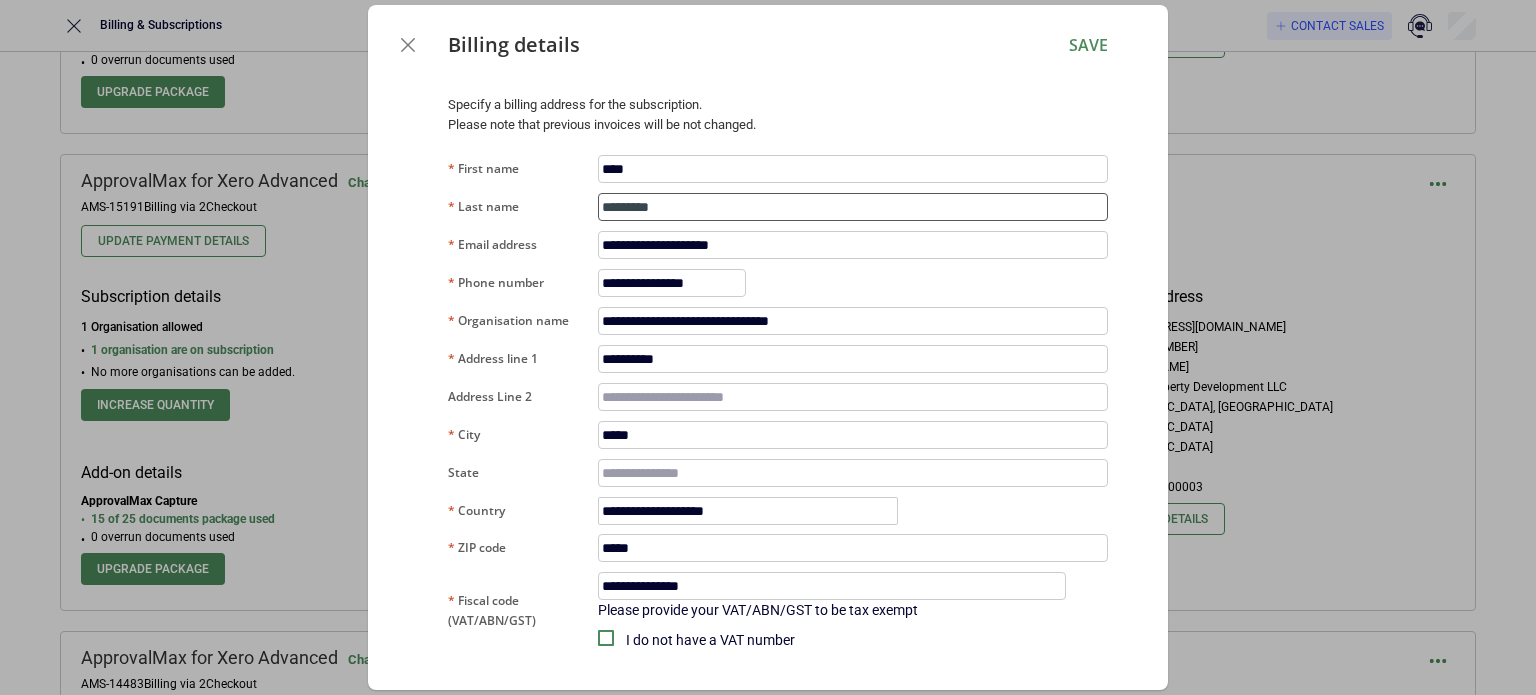 type on "*********" 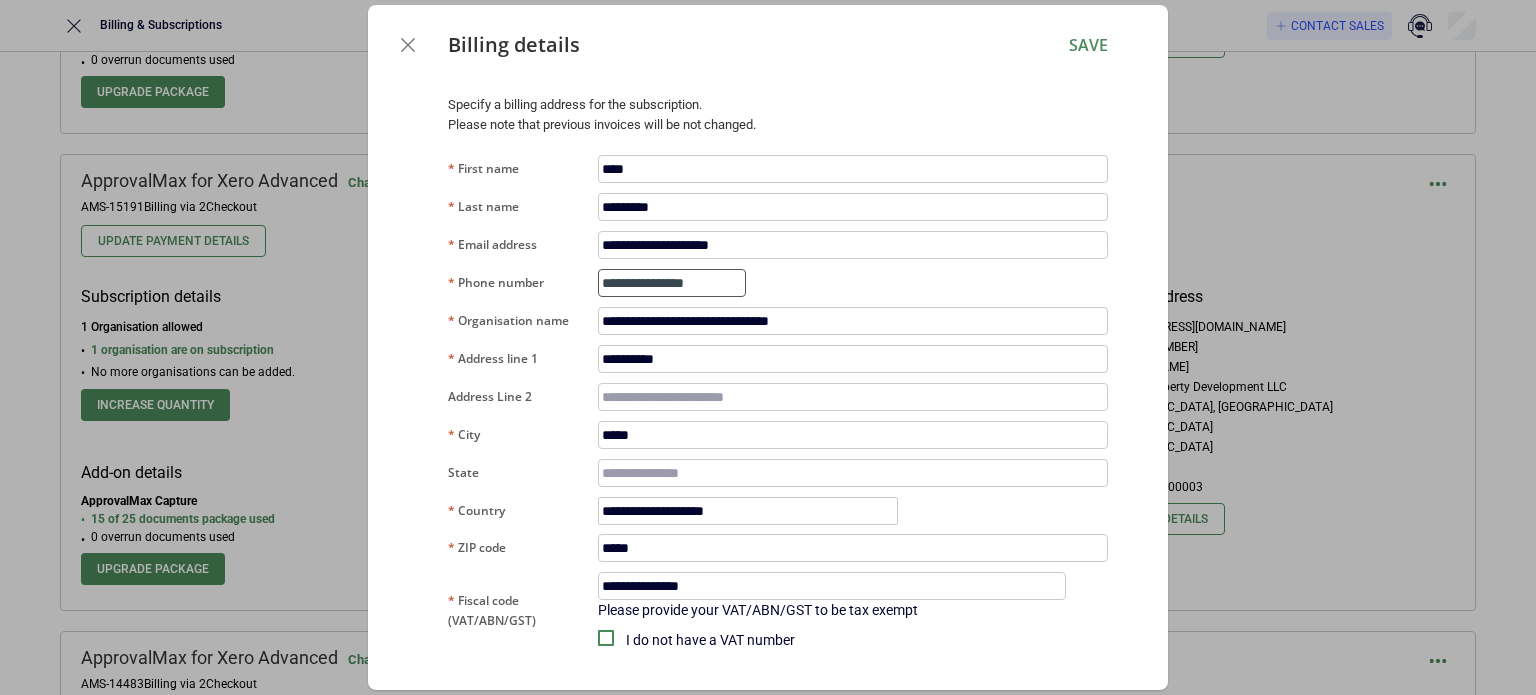 type on "**********" 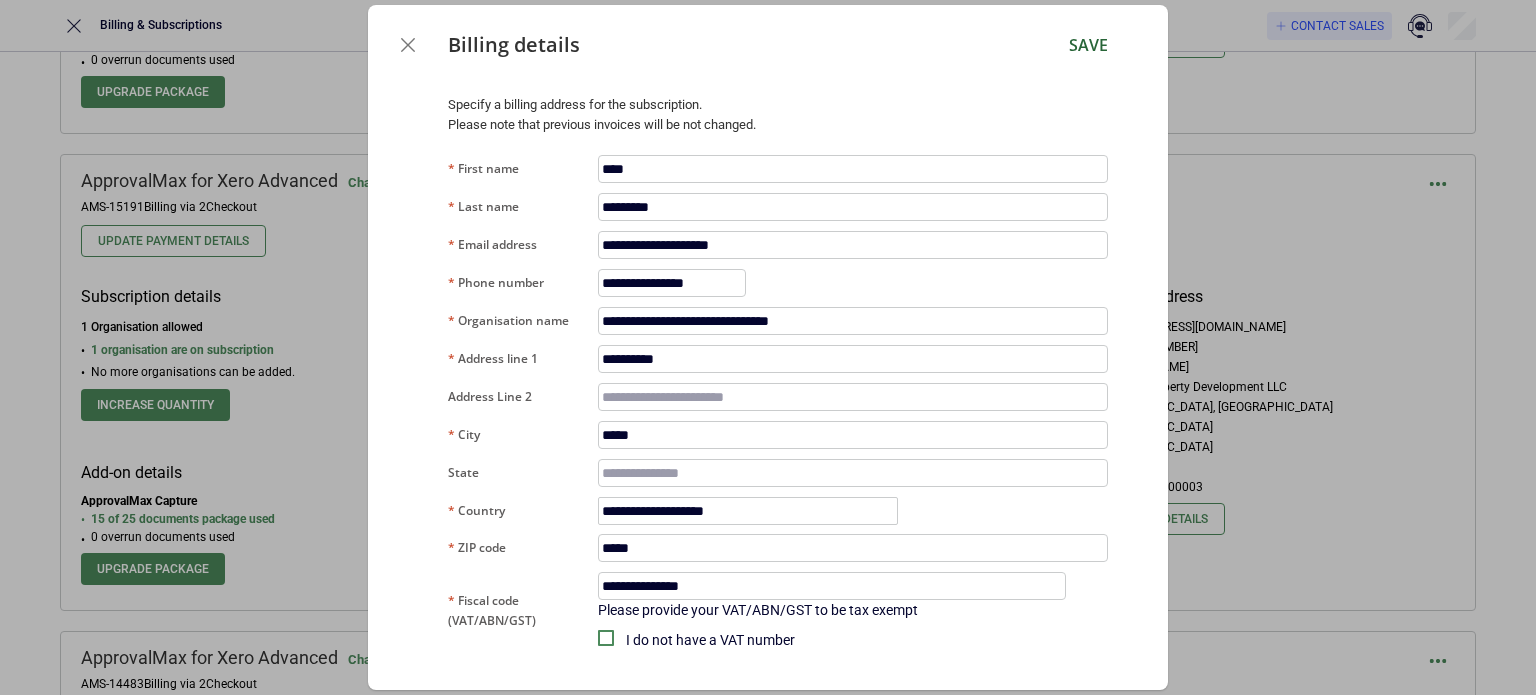 click on "Save" at bounding box center [1088, 45] 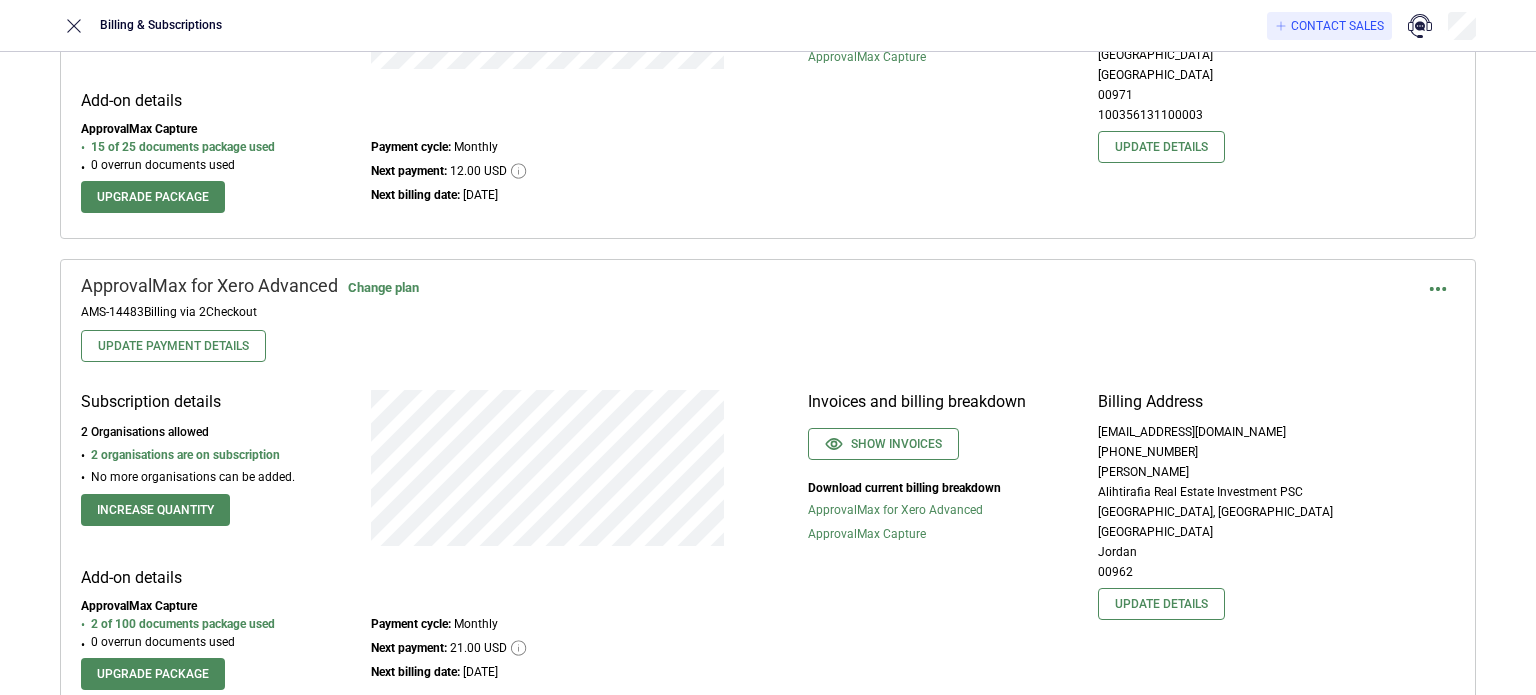 scroll, scrollTop: 1400, scrollLeft: 0, axis: vertical 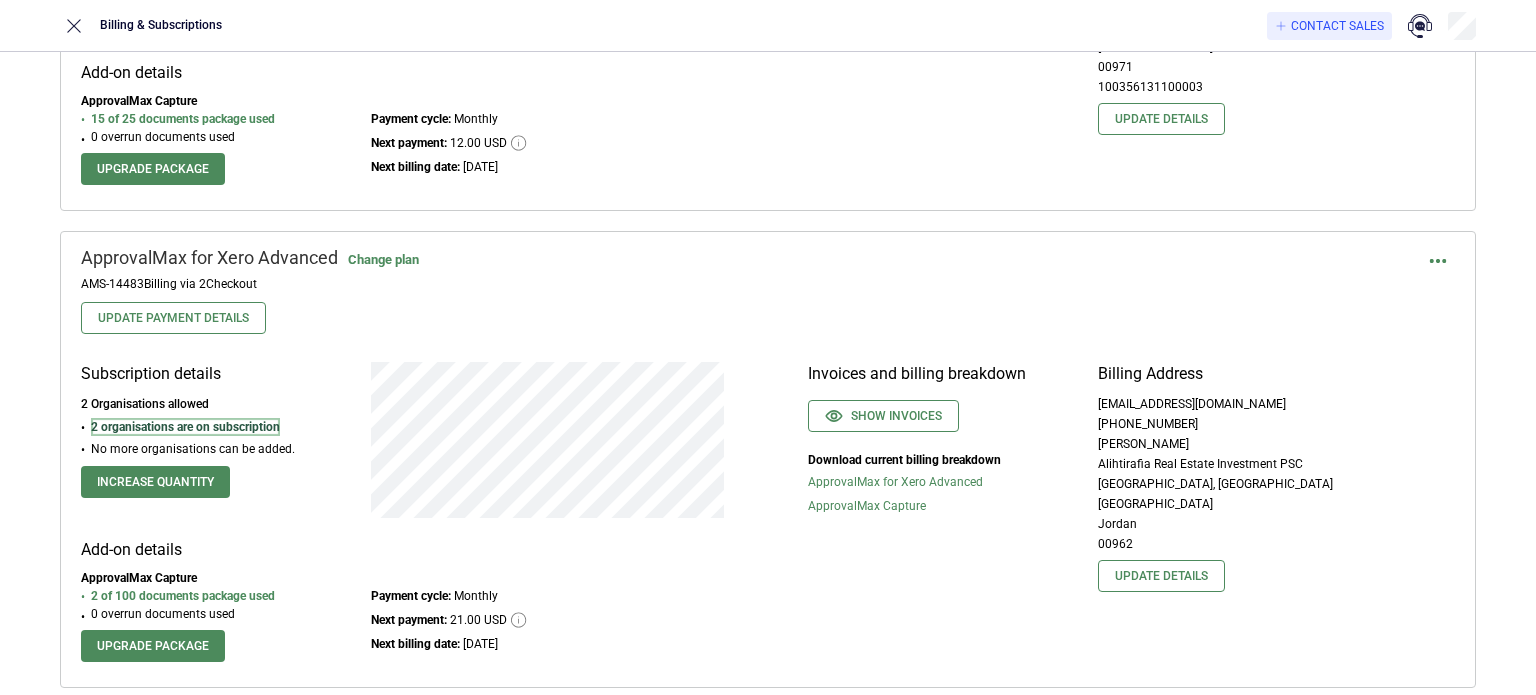 click on "2 organisations are on subscription" at bounding box center [185, 427] 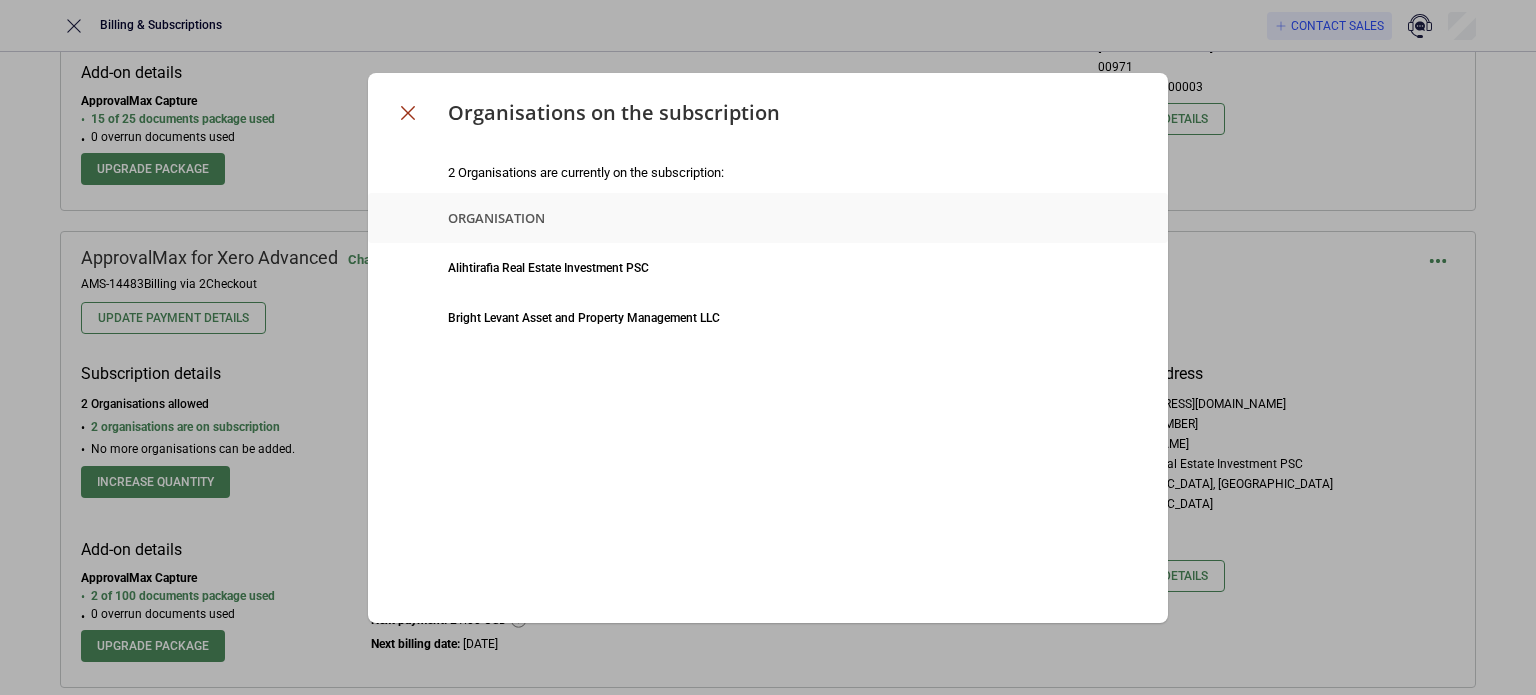 click 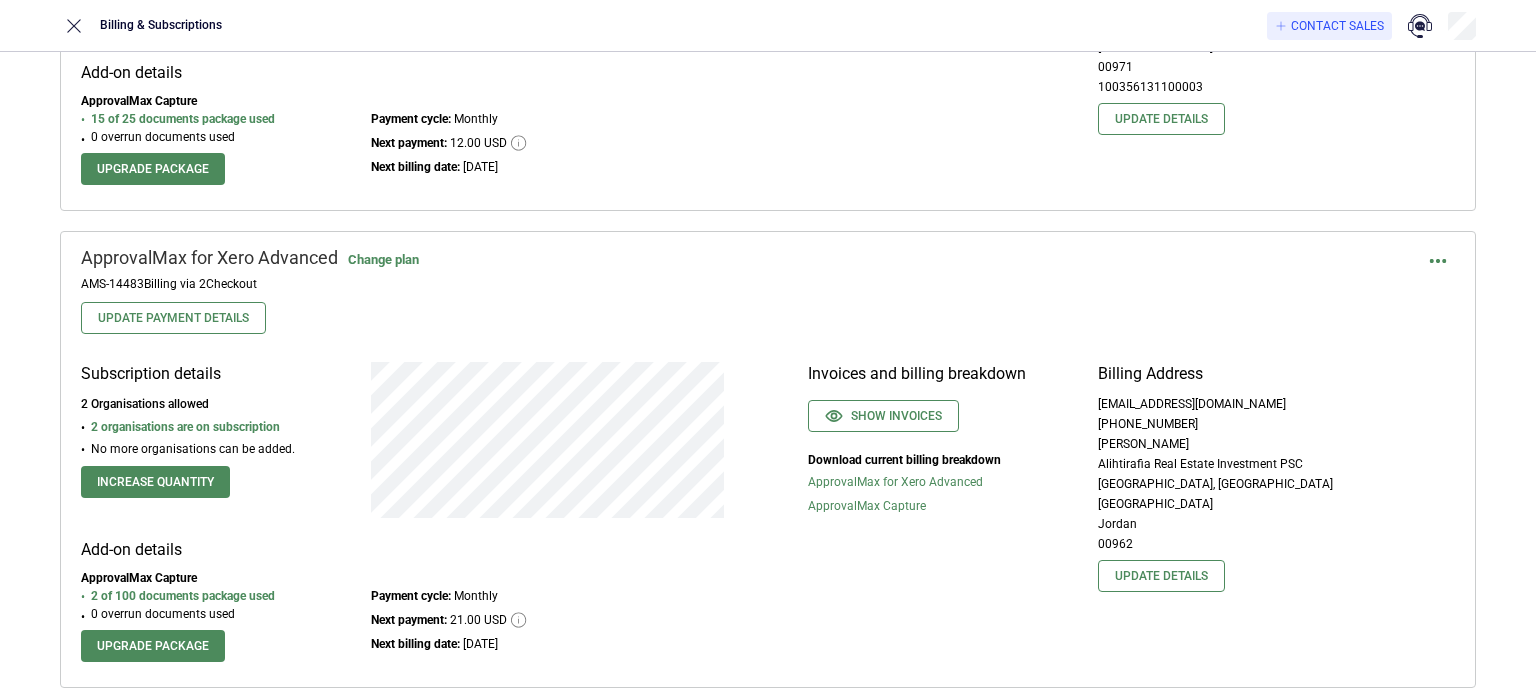 scroll, scrollTop: 1464, scrollLeft: 0, axis: vertical 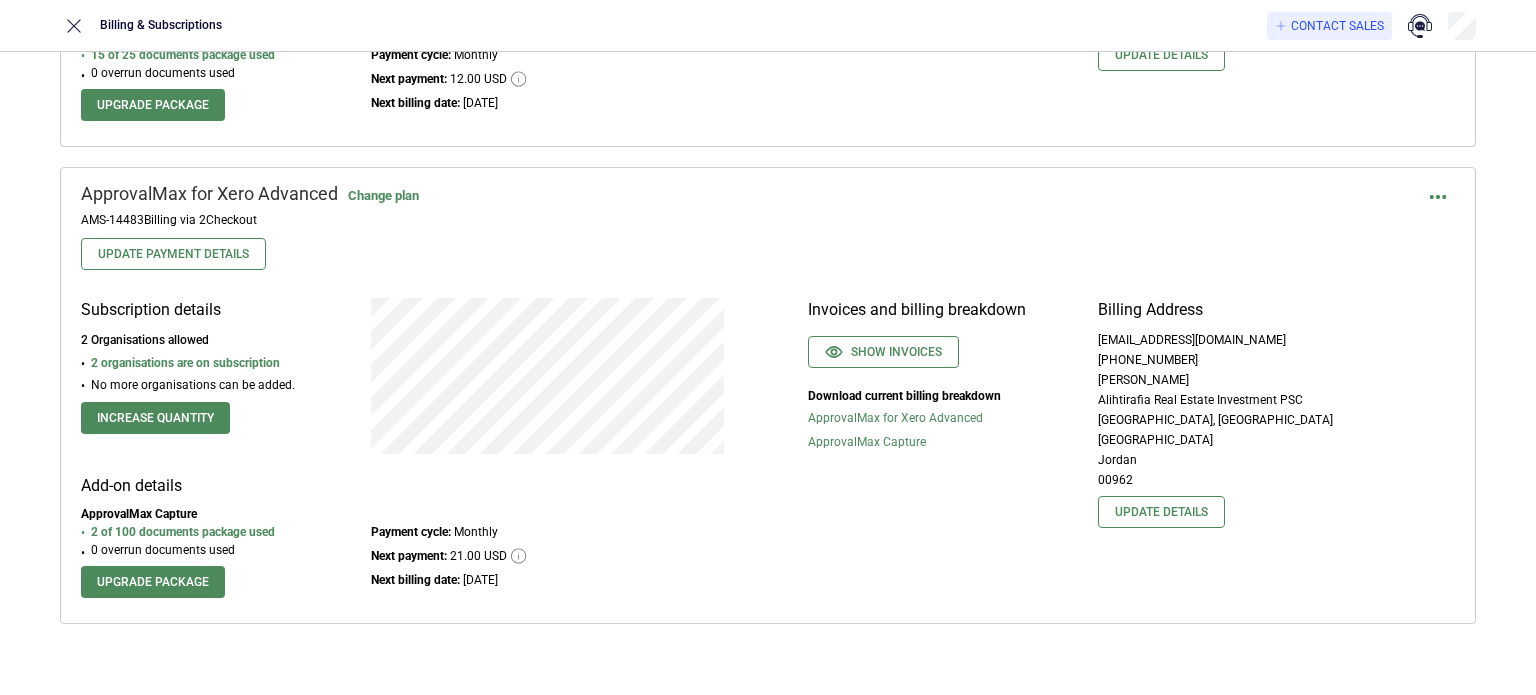 click on "Billing Address [EMAIL_ADDRESS][DOMAIN_NAME] [PHONE_NUMBER] [PERSON_NAME] Alihtirafia Real Estate Investment PSC [GEOGRAPHIC_DATA], [PERSON_NAME][GEOGRAPHIC_DATA][PERSON_NAME] 00962 Update details" at bounding box center [1276, 448] 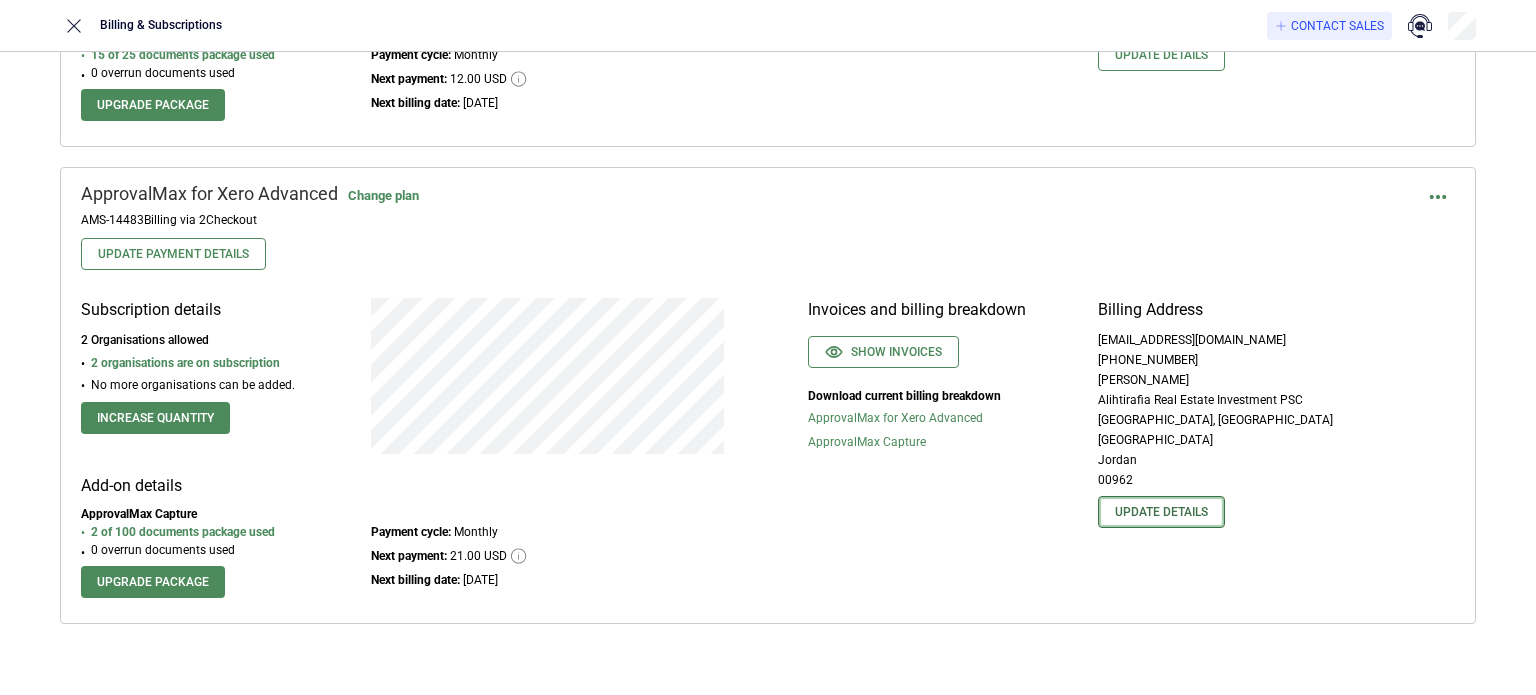 click on "Update details" at bounding box center (1161, 512) 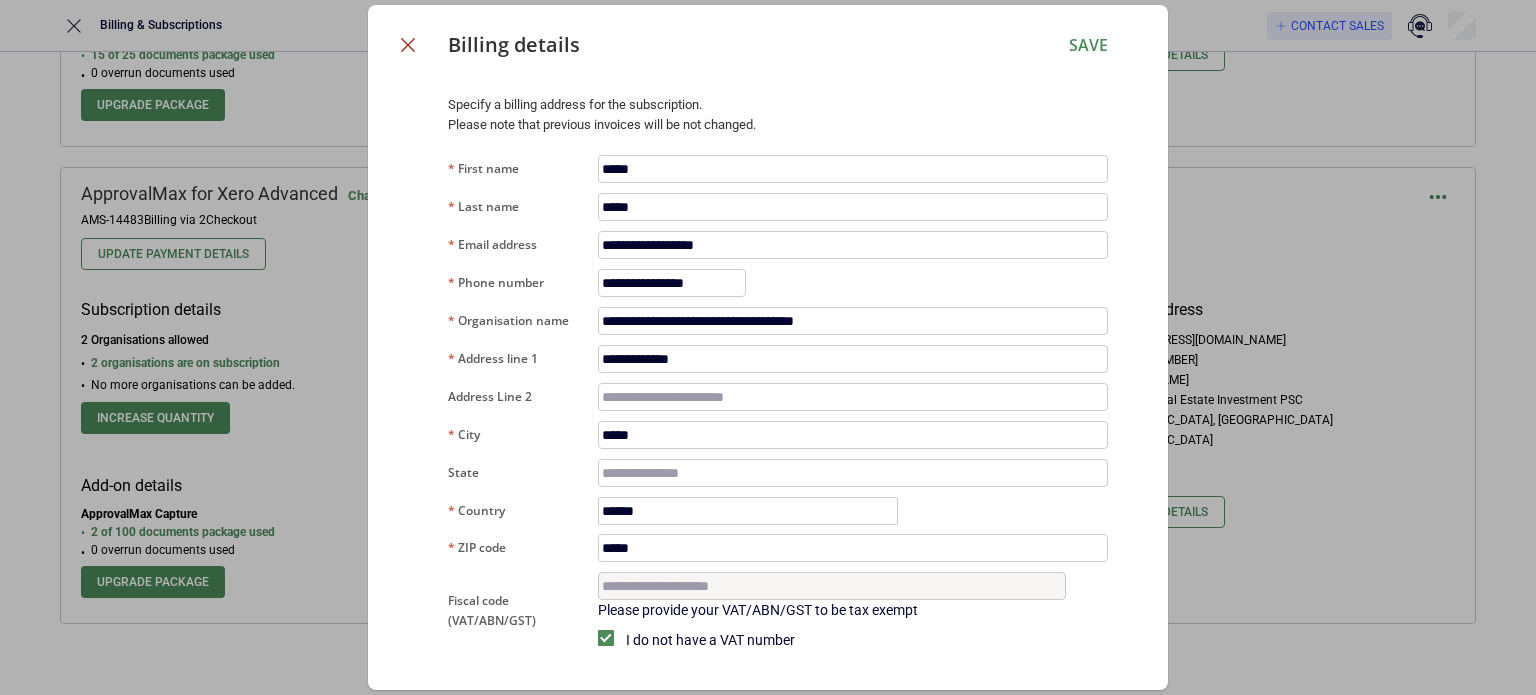 click 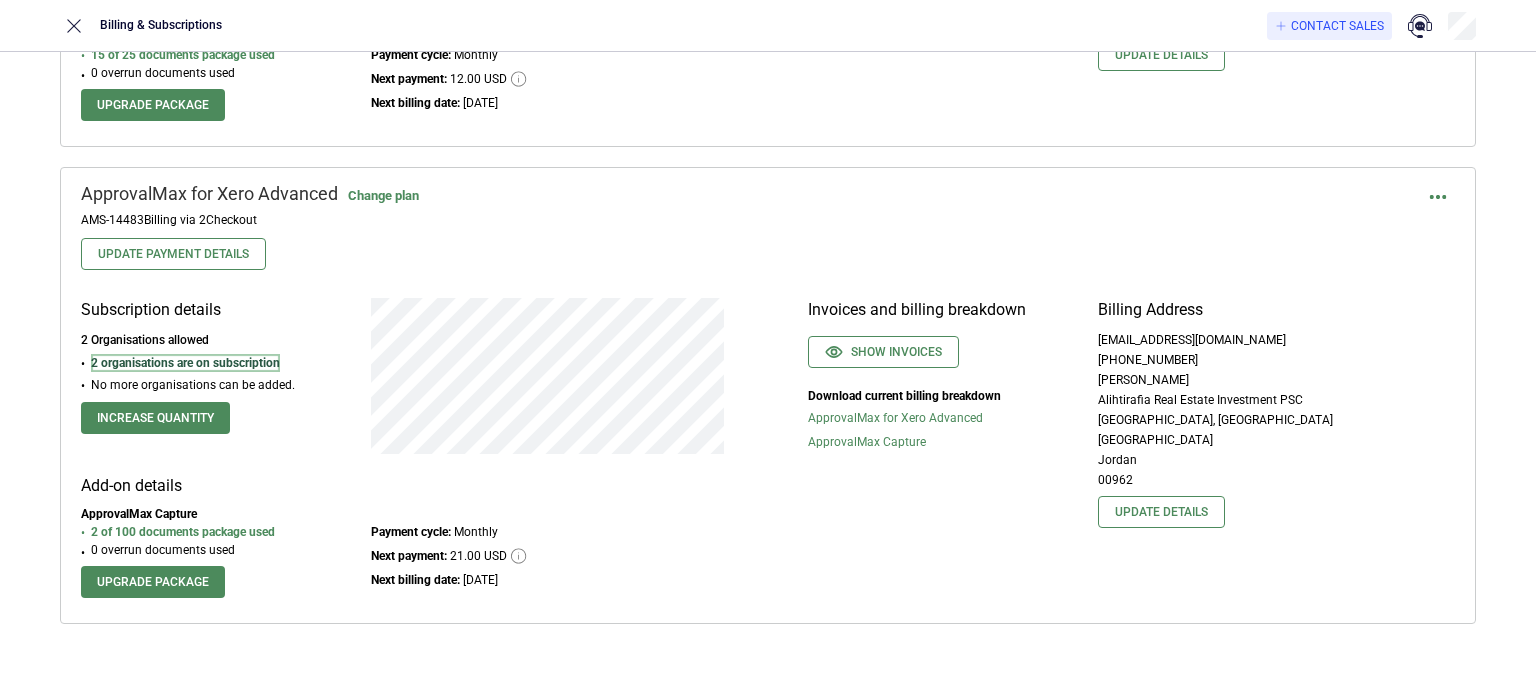 click on "2 organisations are on subscription" at bounding box center (185, 363) 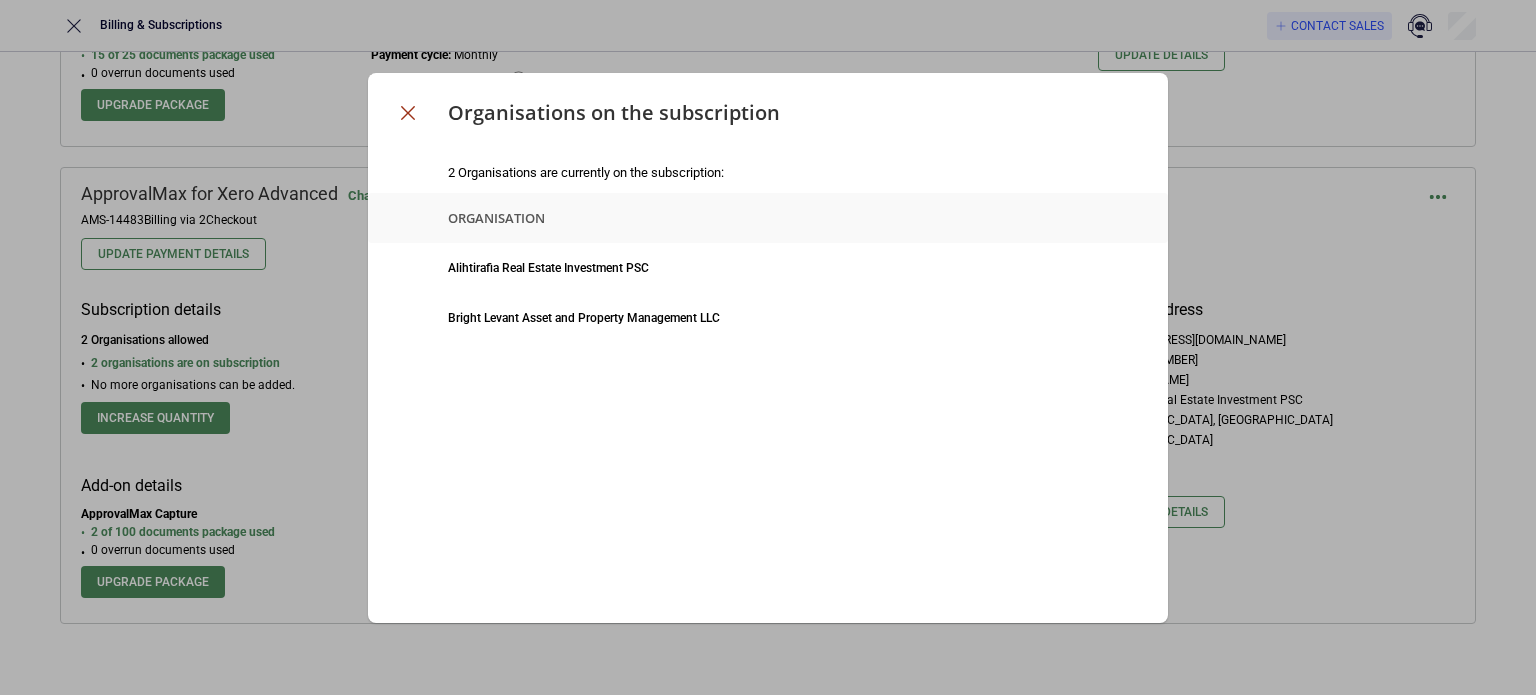 click 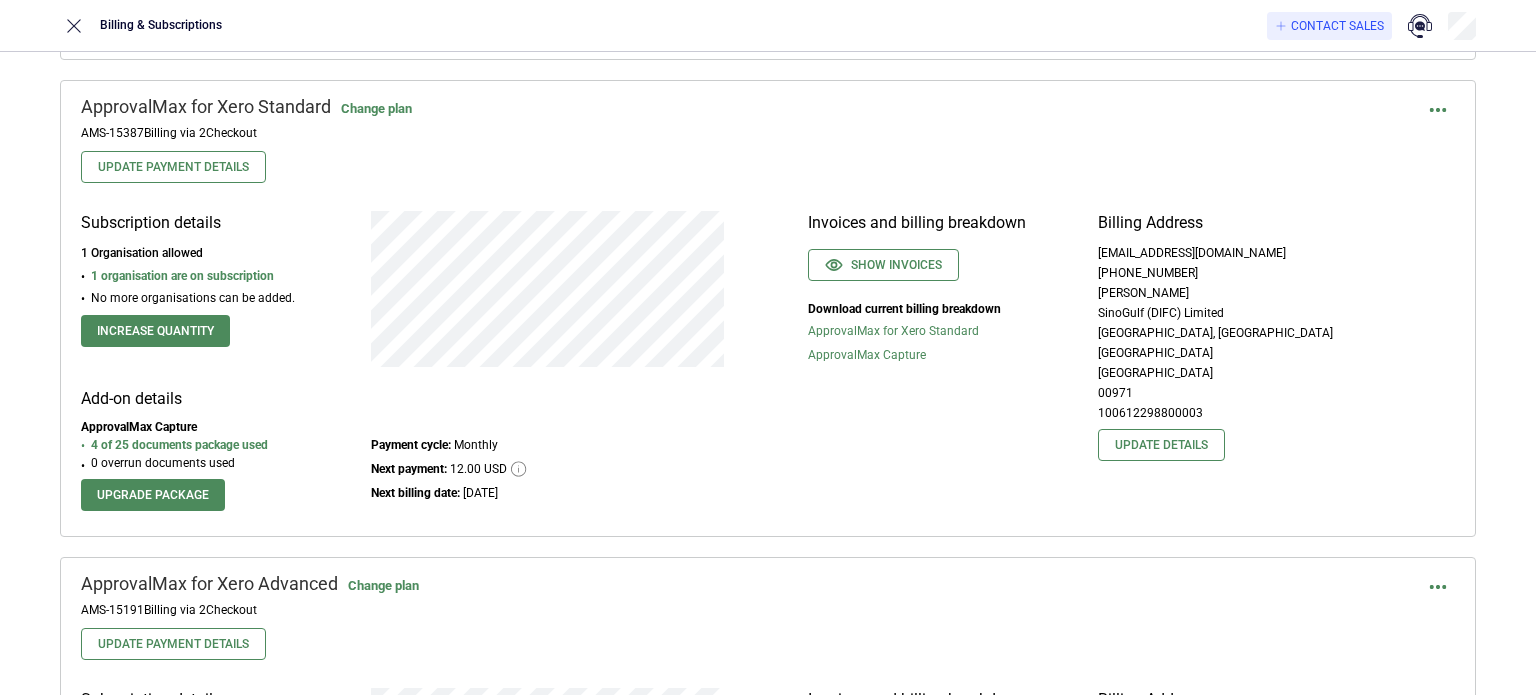scroll, scrollTop: 600, scrollLeft: 0, axis: vertical 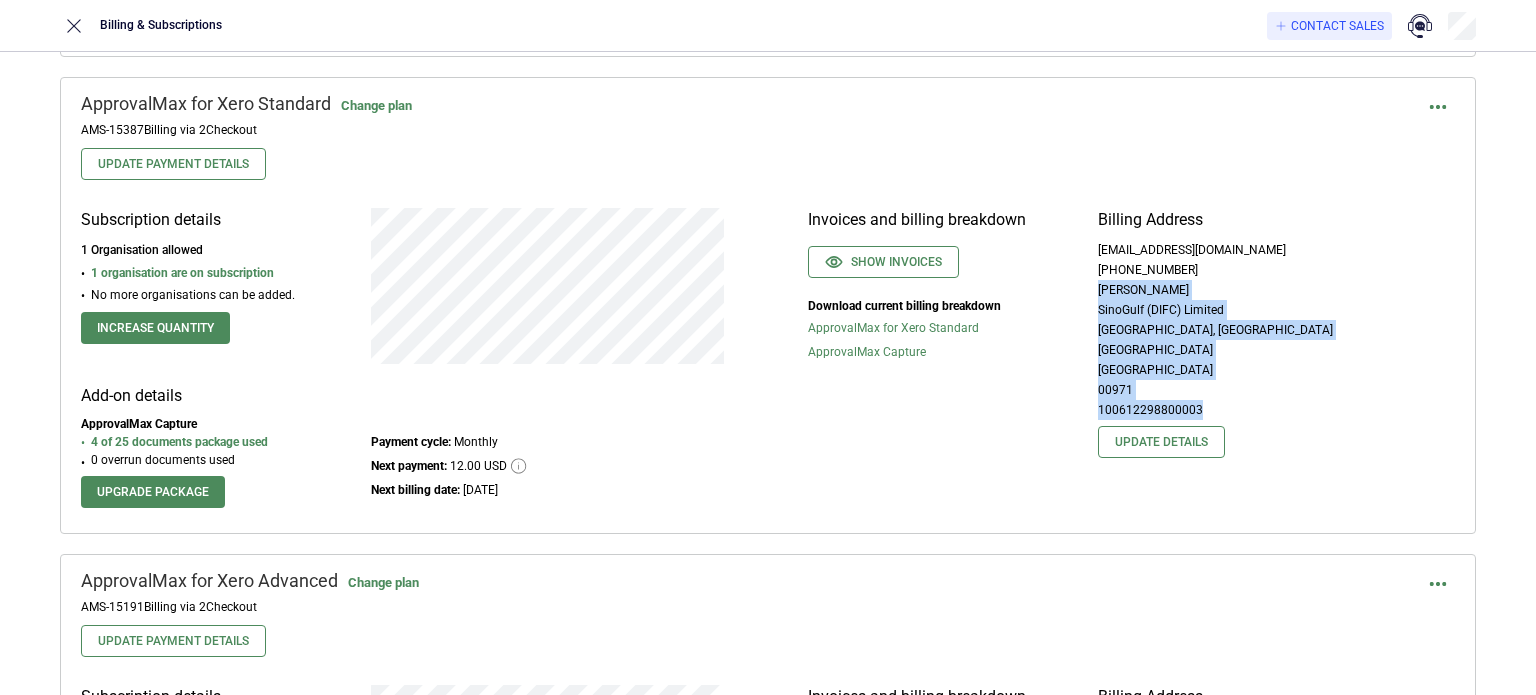 drag, startPoint x: 1206, startPoint y: 405, endPoint x: 1096, endPoint y: 297, distance: 154.15576 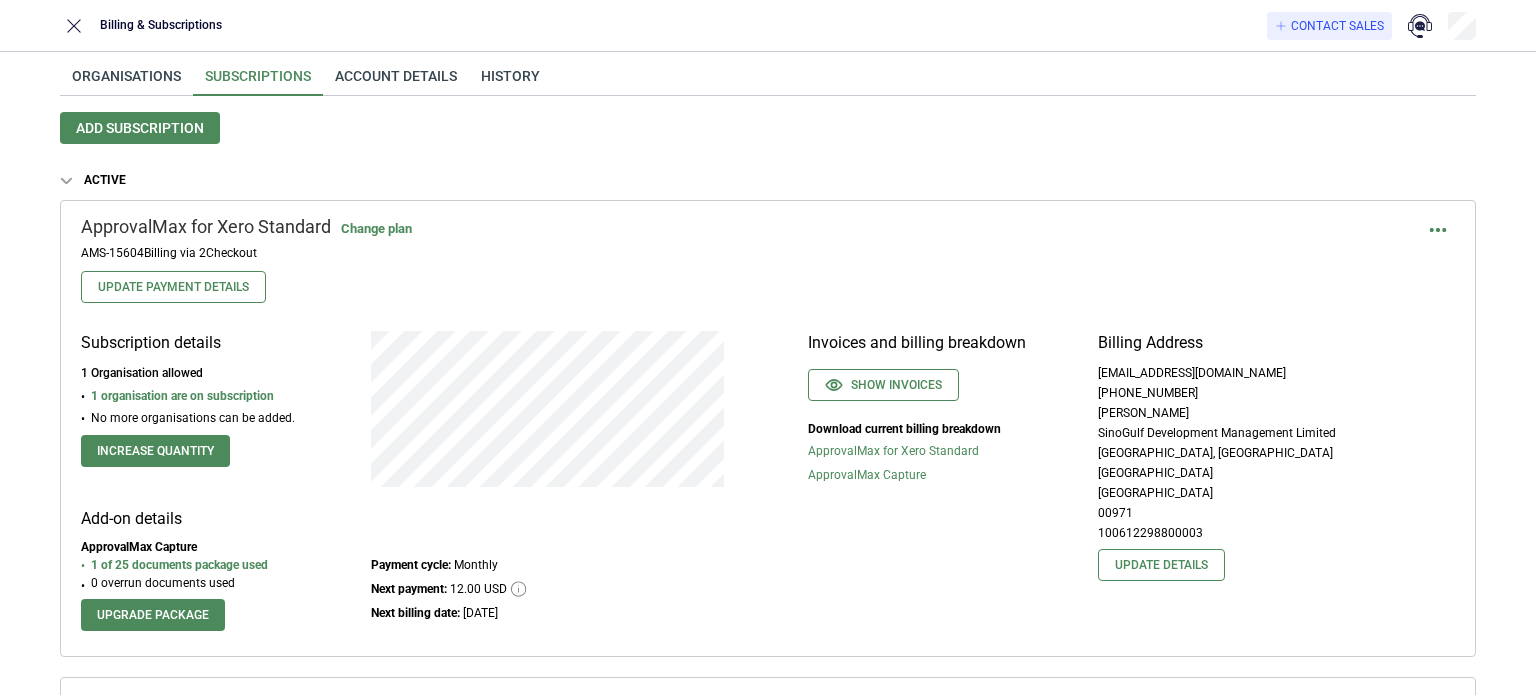 scroll, scrollTop: 0, scrollLeft: 0, axis: both 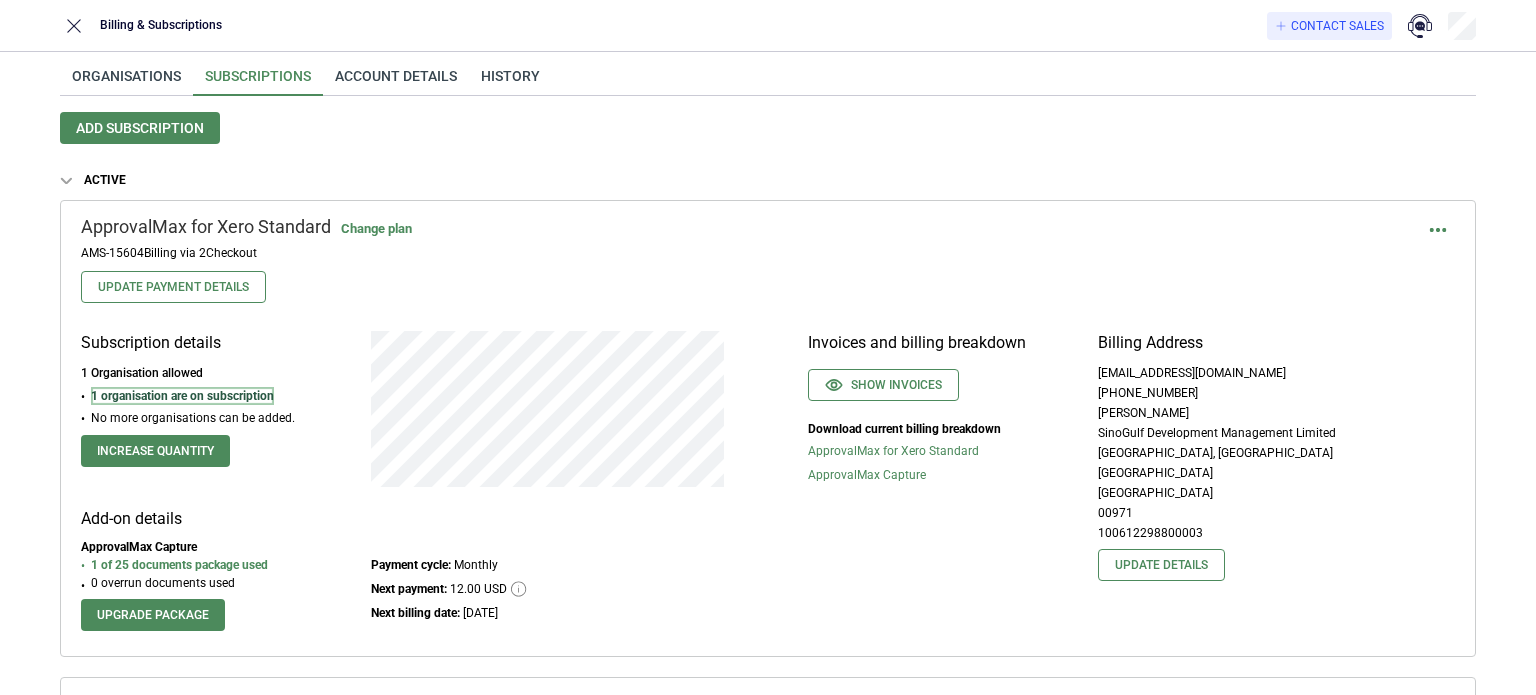 click on "1 organisation are on subscription" at bounding box center (182, 396) 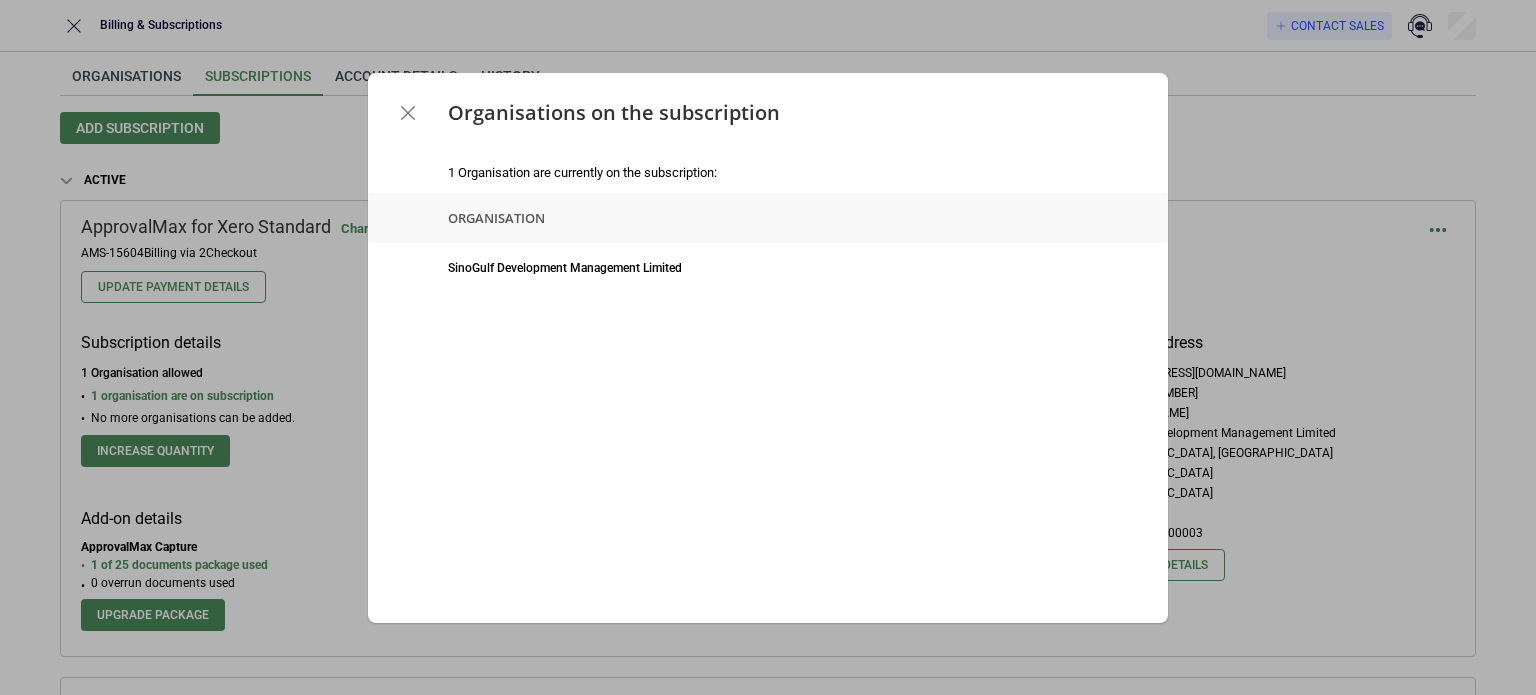 click at bounding box center (408, 113) 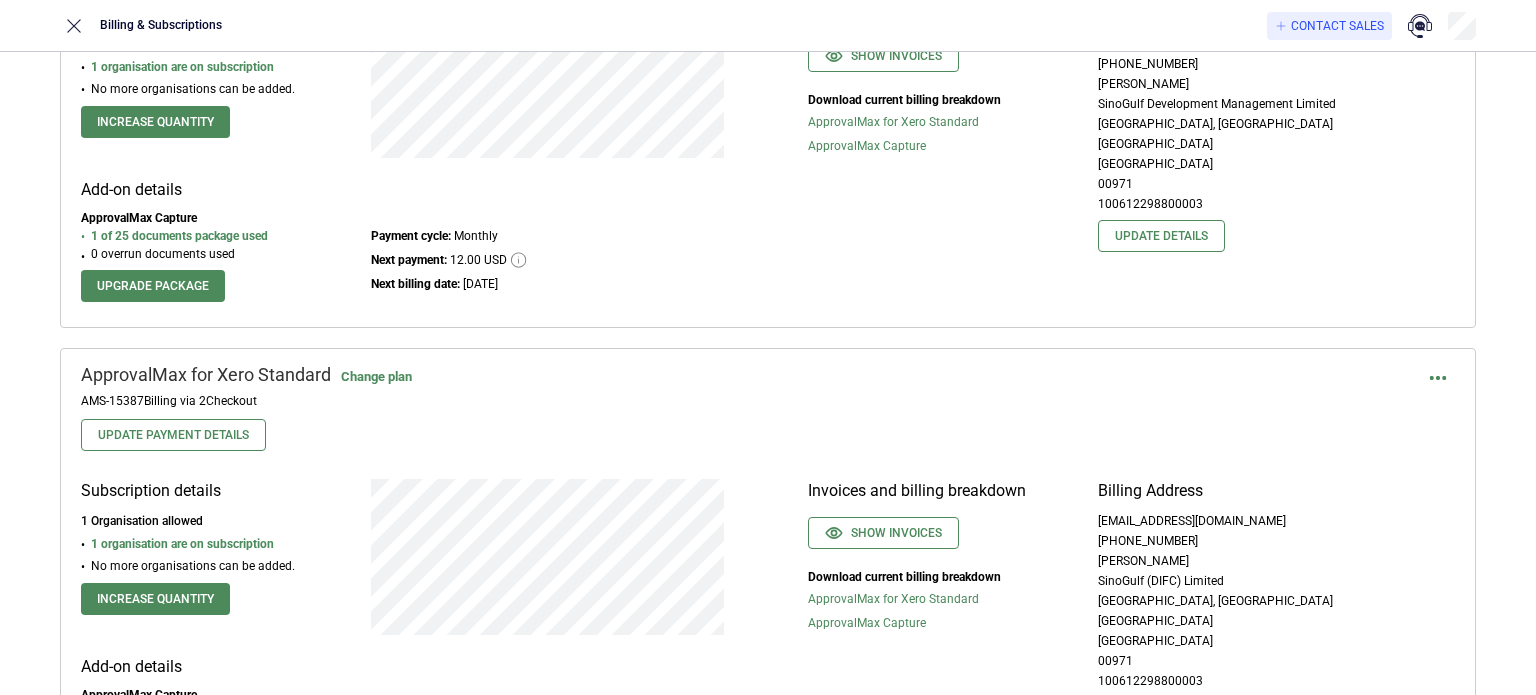 scroll, scrollTop: 400, scrollLeft: 0, axis: vertical 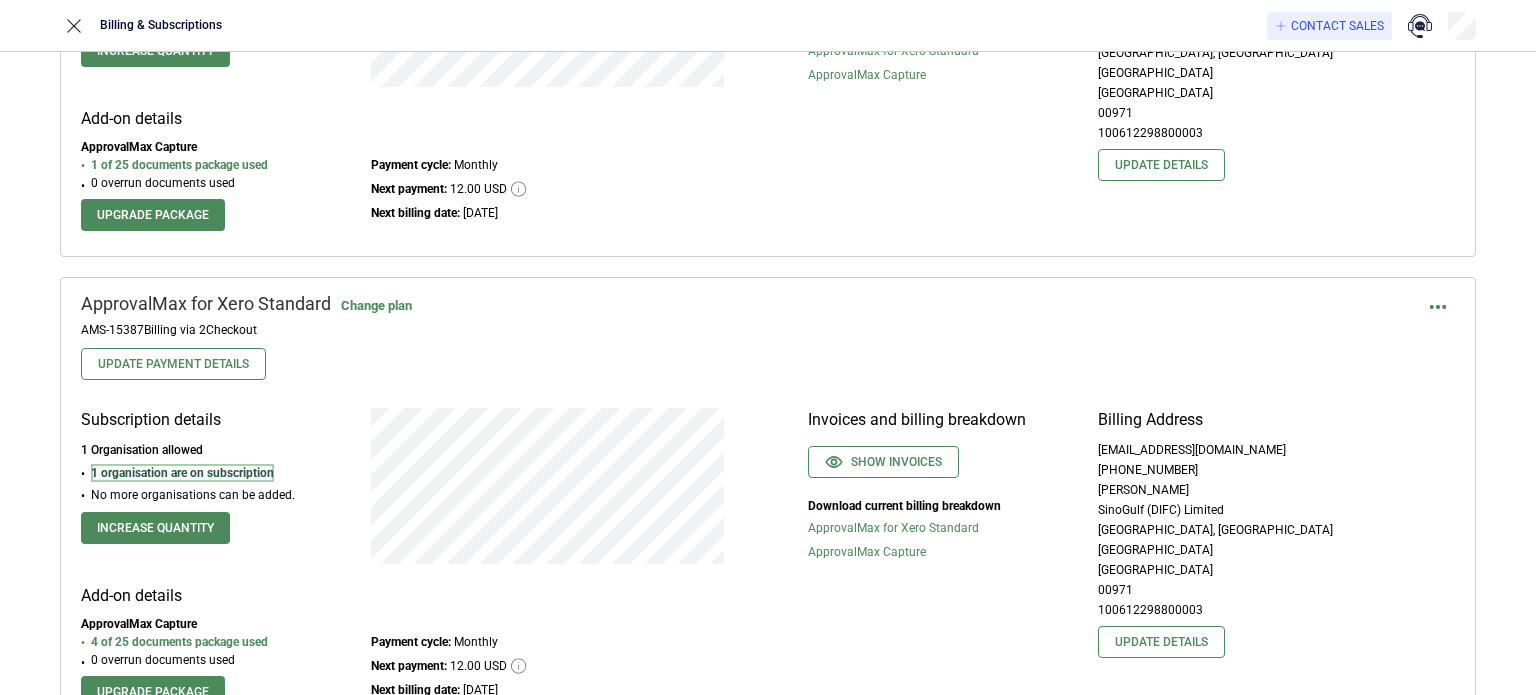 click on "1 organisation are on subscription" at bounding box center [182, 473] 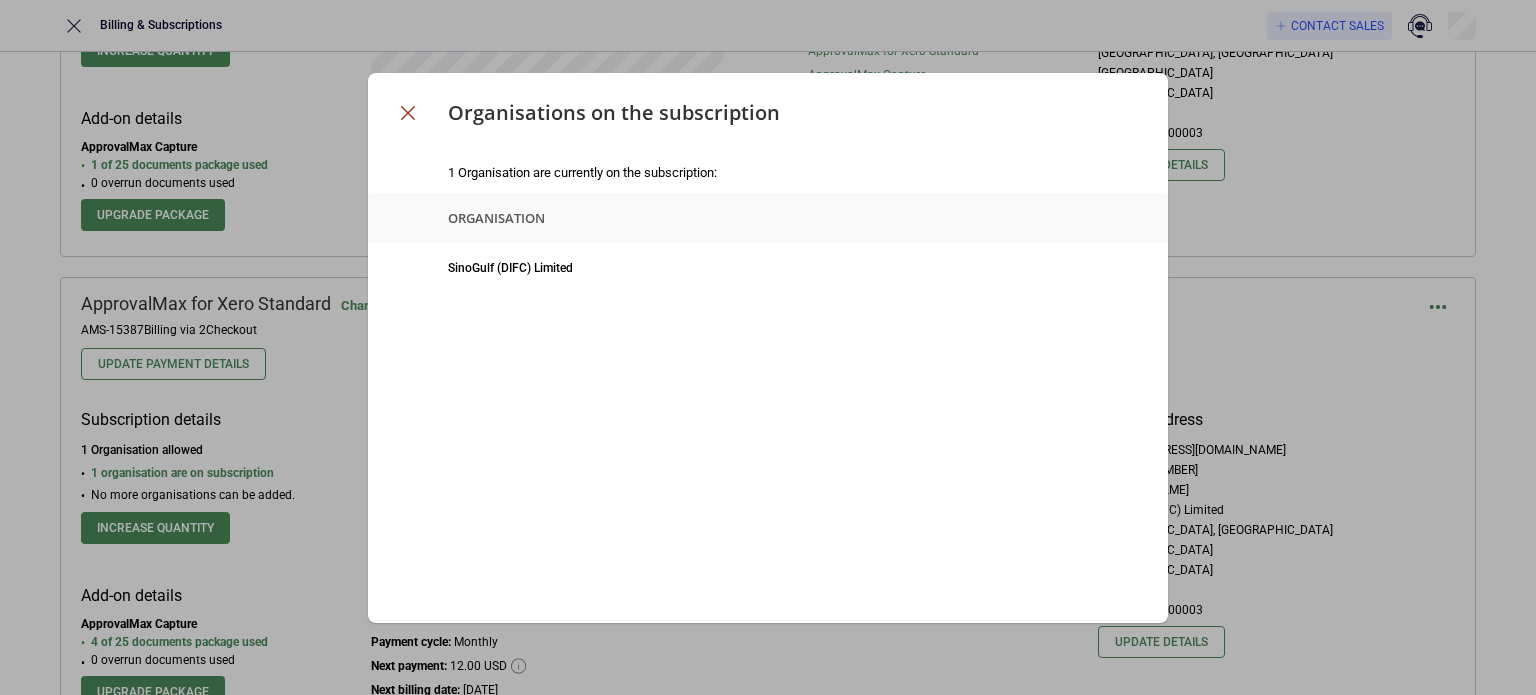 click 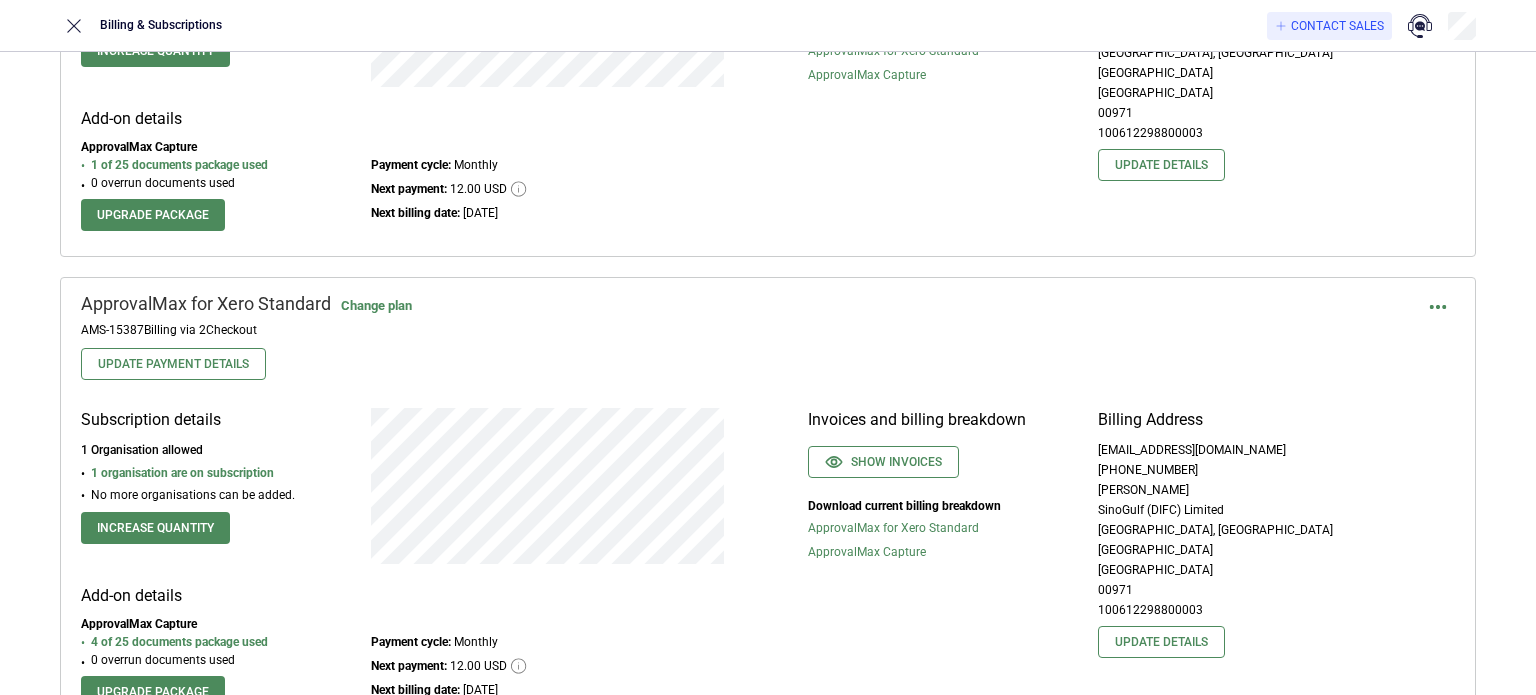 scroll, scrollTop: 500, scrollLeft: 0, axis: vertical 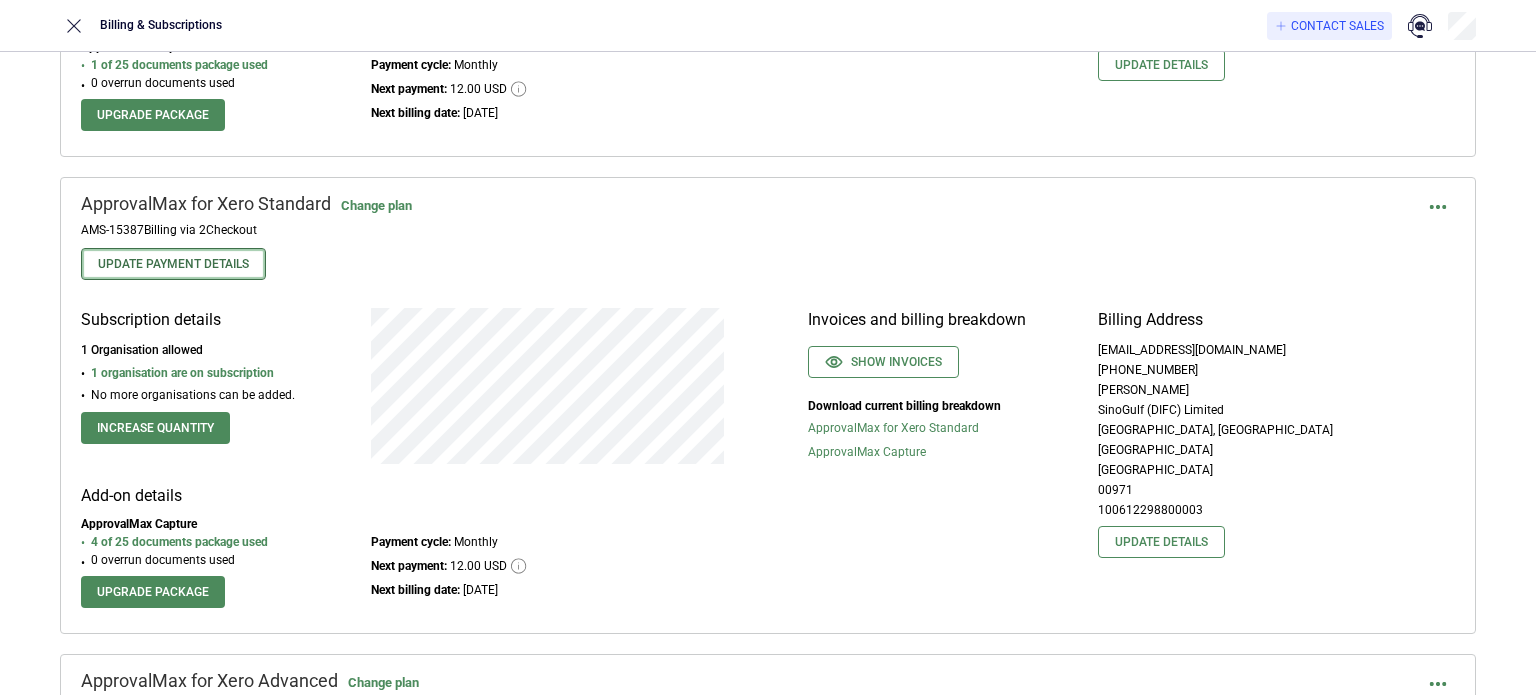 click on "Update Payment Details" at bounding box center [173, 264] 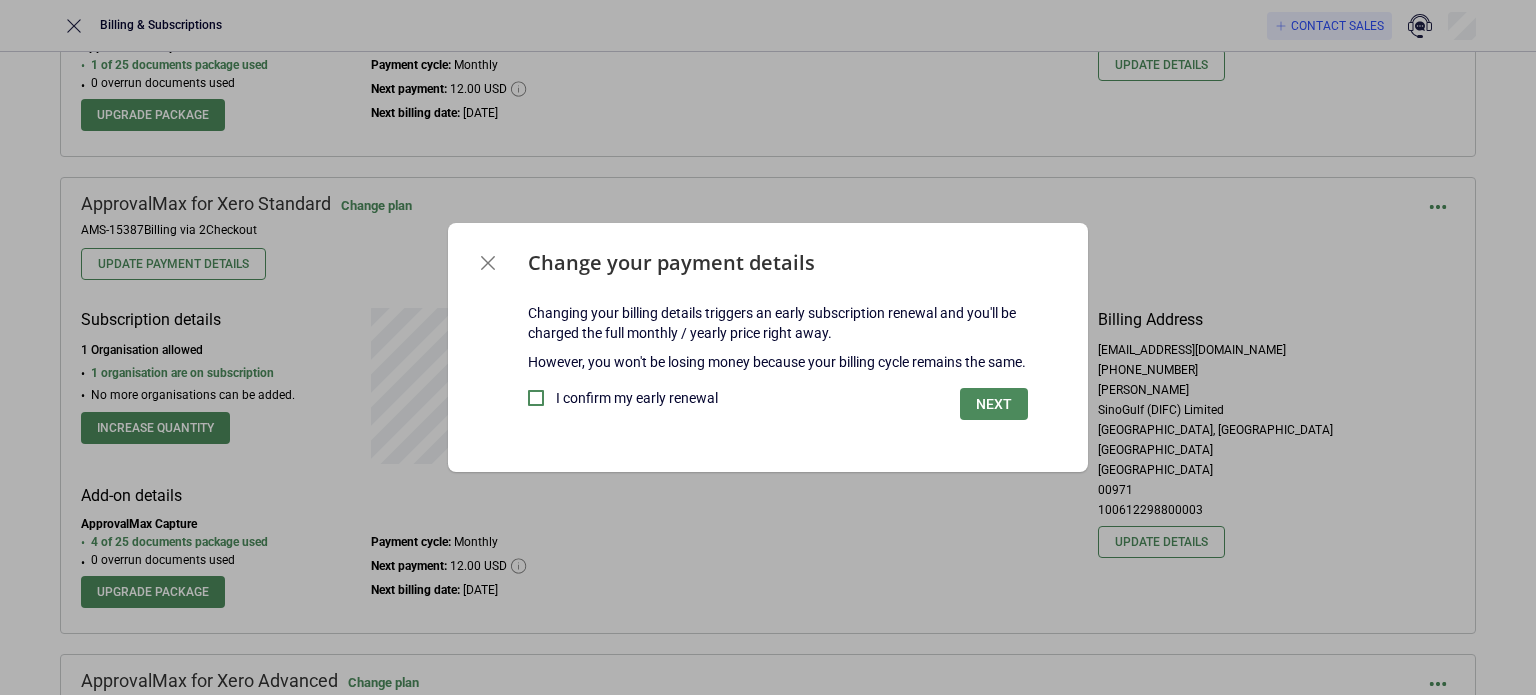 click on "I confirm my early renewal" at bounding box center (637, 398) 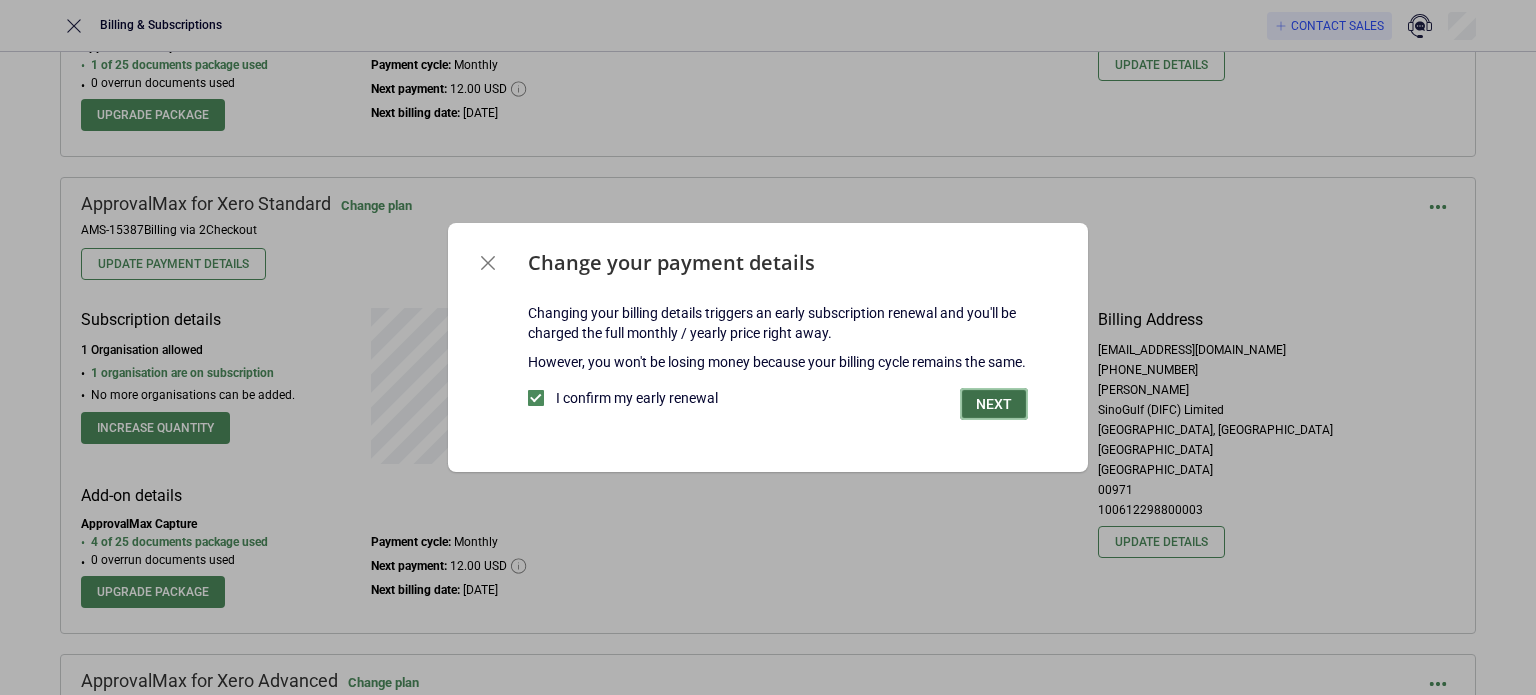 click on "Next" at bounding box center (994, 404) 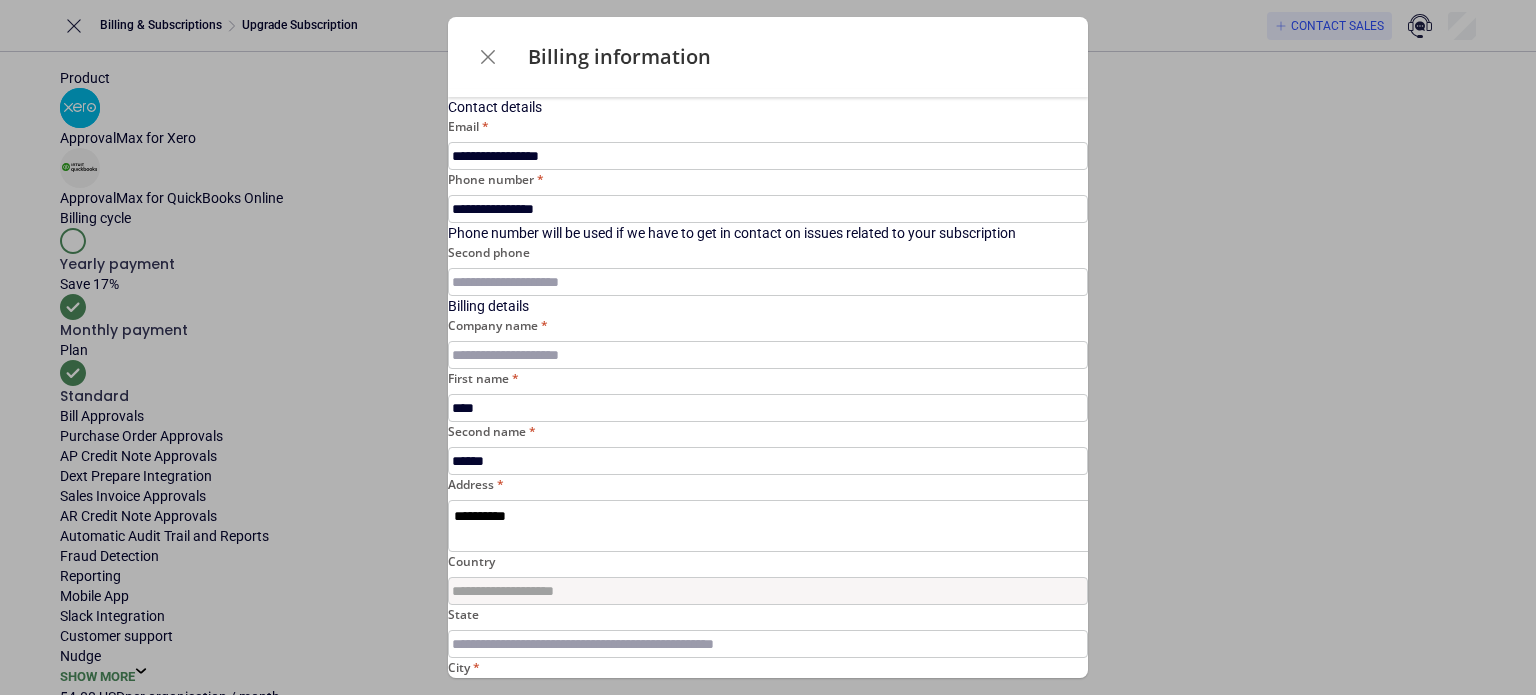 scroll, scrollTop: 100, scrollLeft: 0, axis: vertical 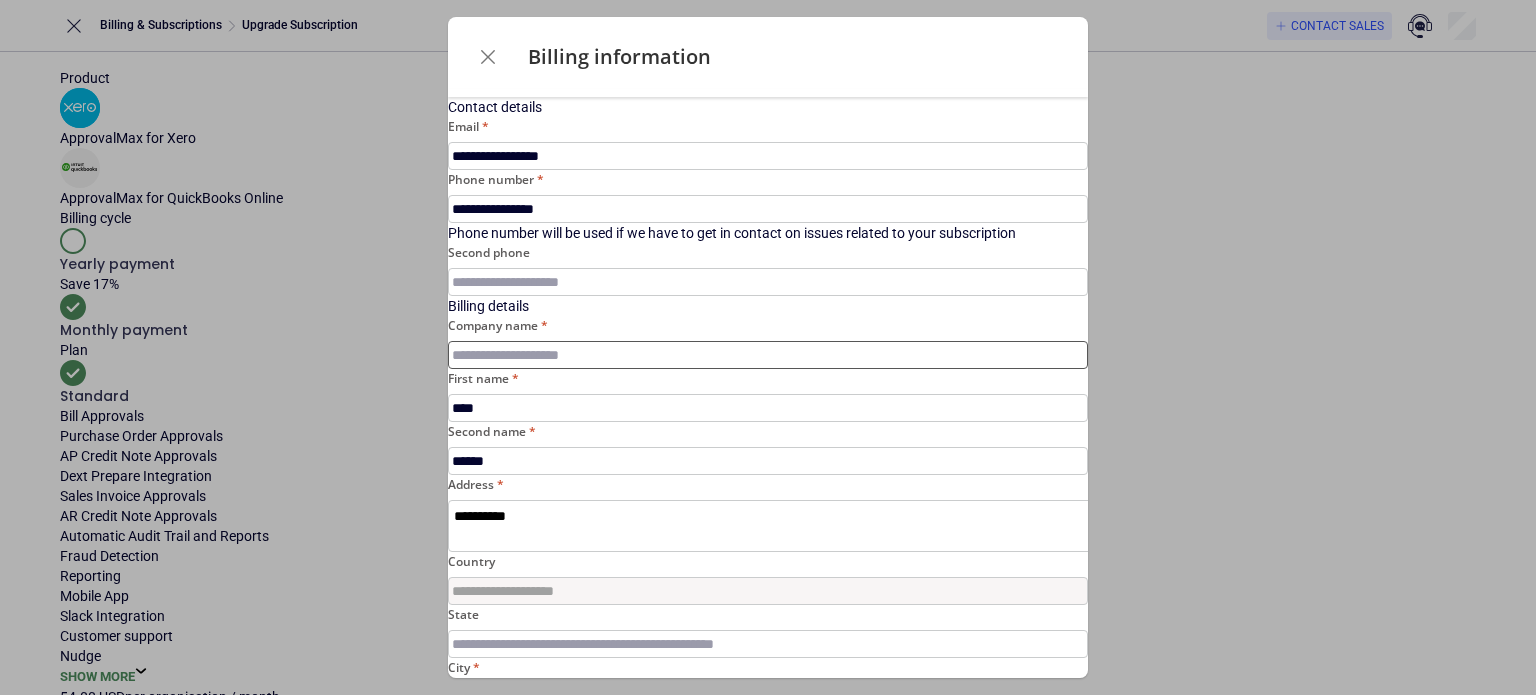 click on "Company name" at bounding box center (768, 355) 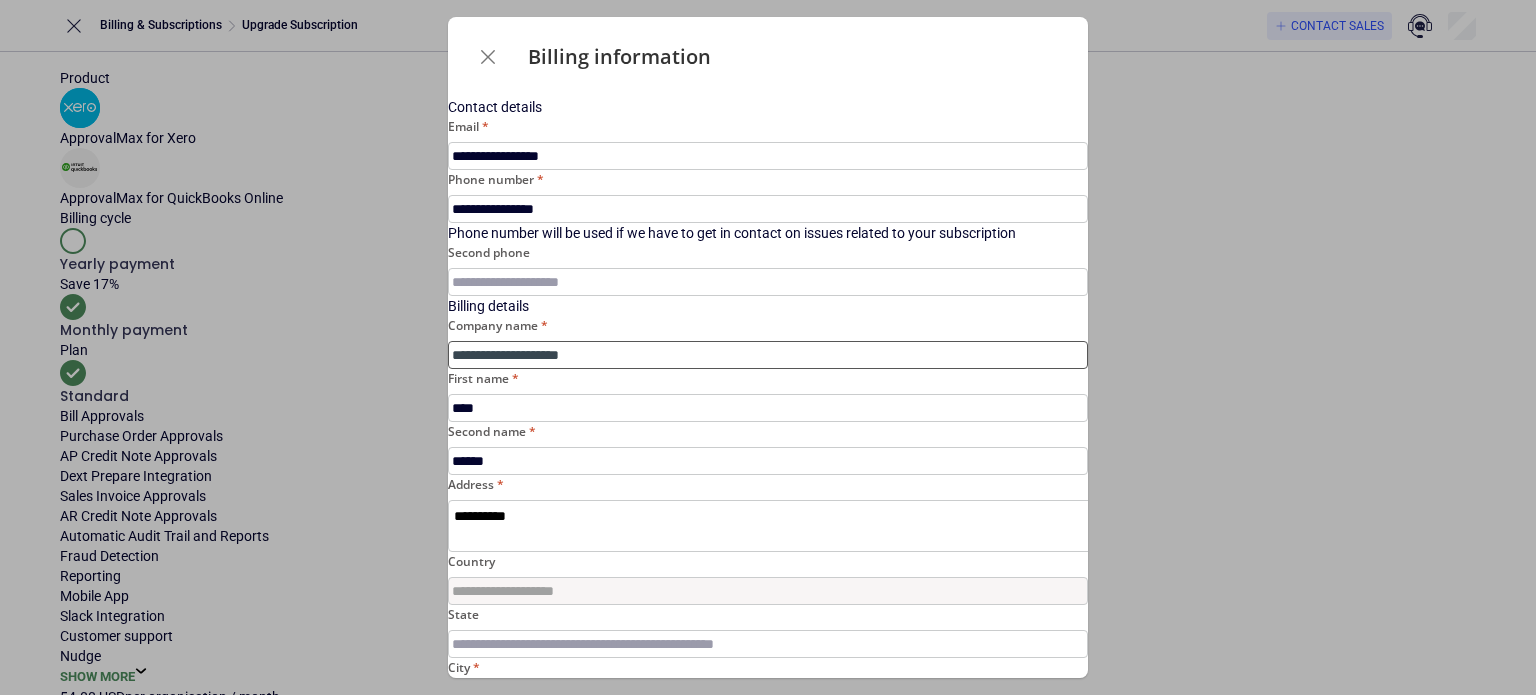 type on "**********" 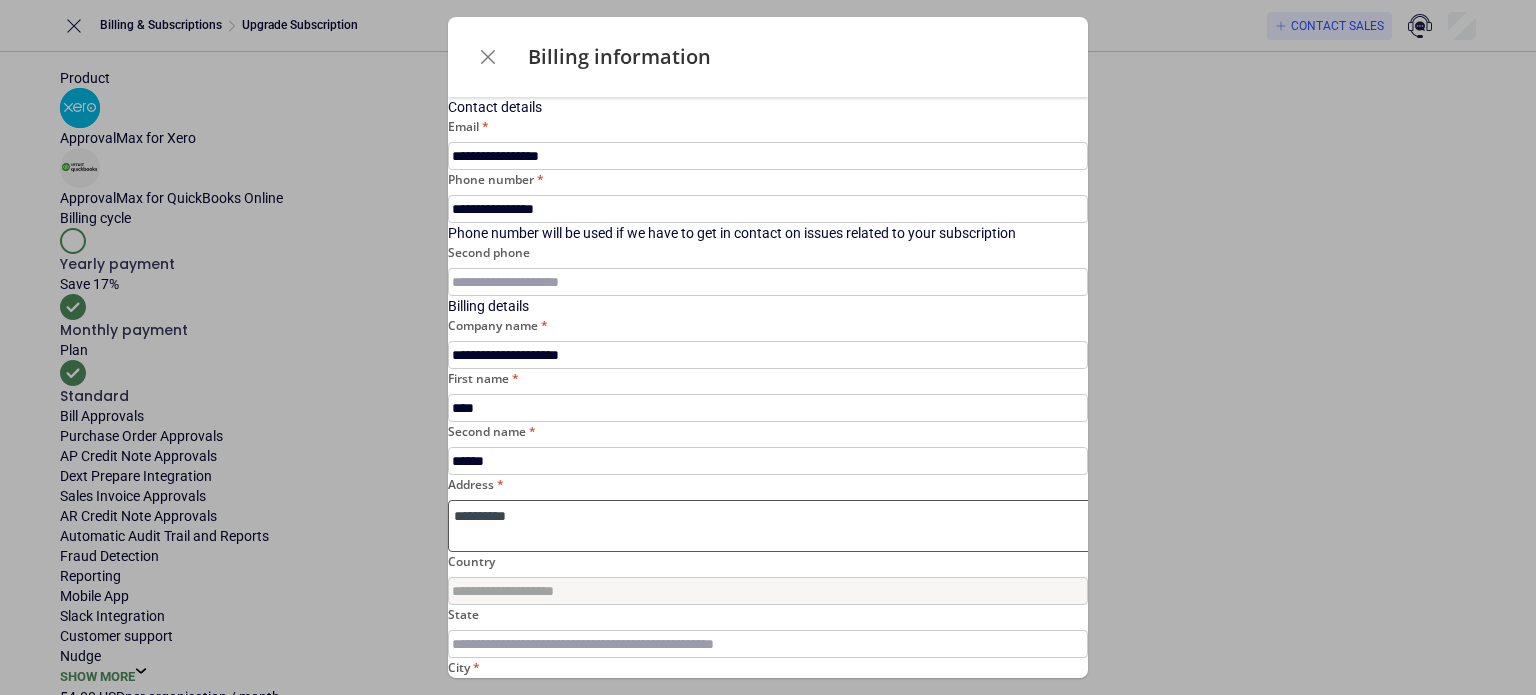 scroll, scrollTop: 280, scrollLeft: 0, axis: vertical 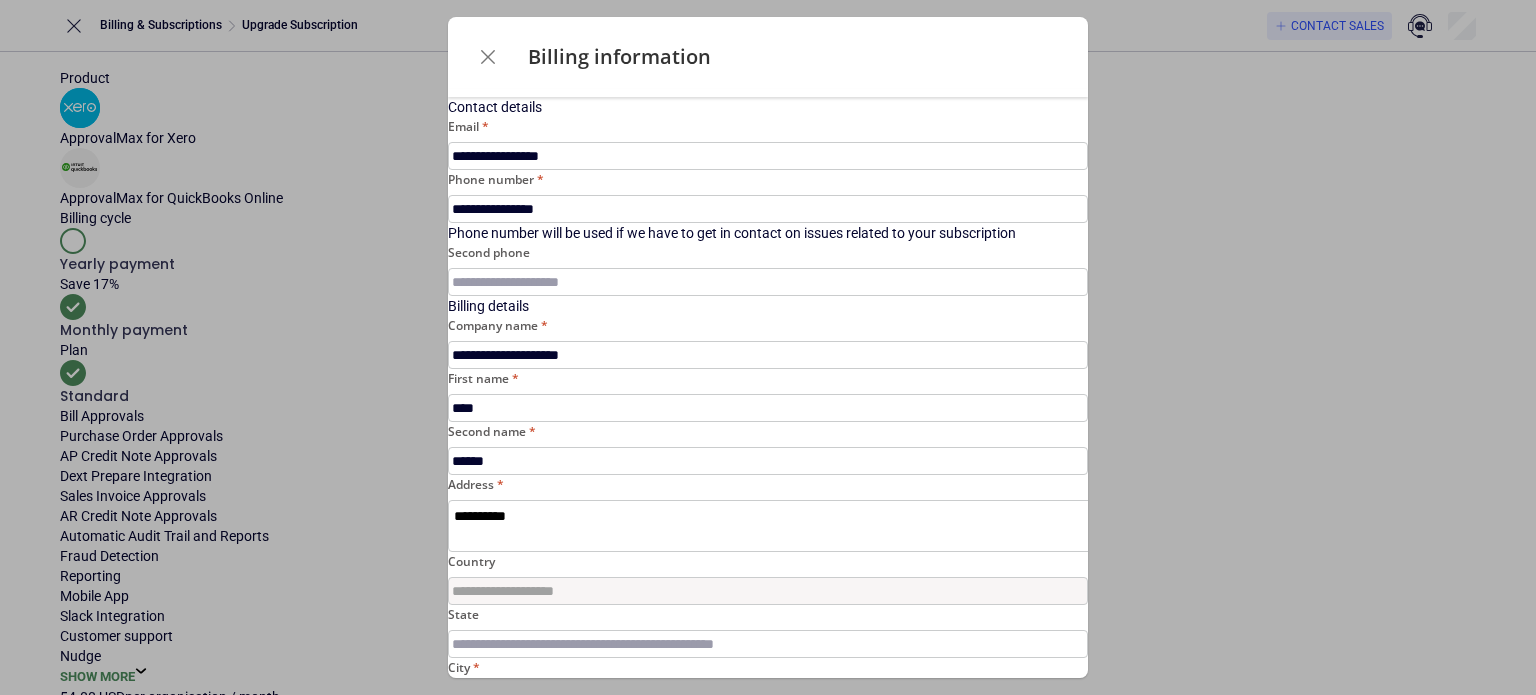 click on "Proceed to checkout" at bounding box center [544, 853] 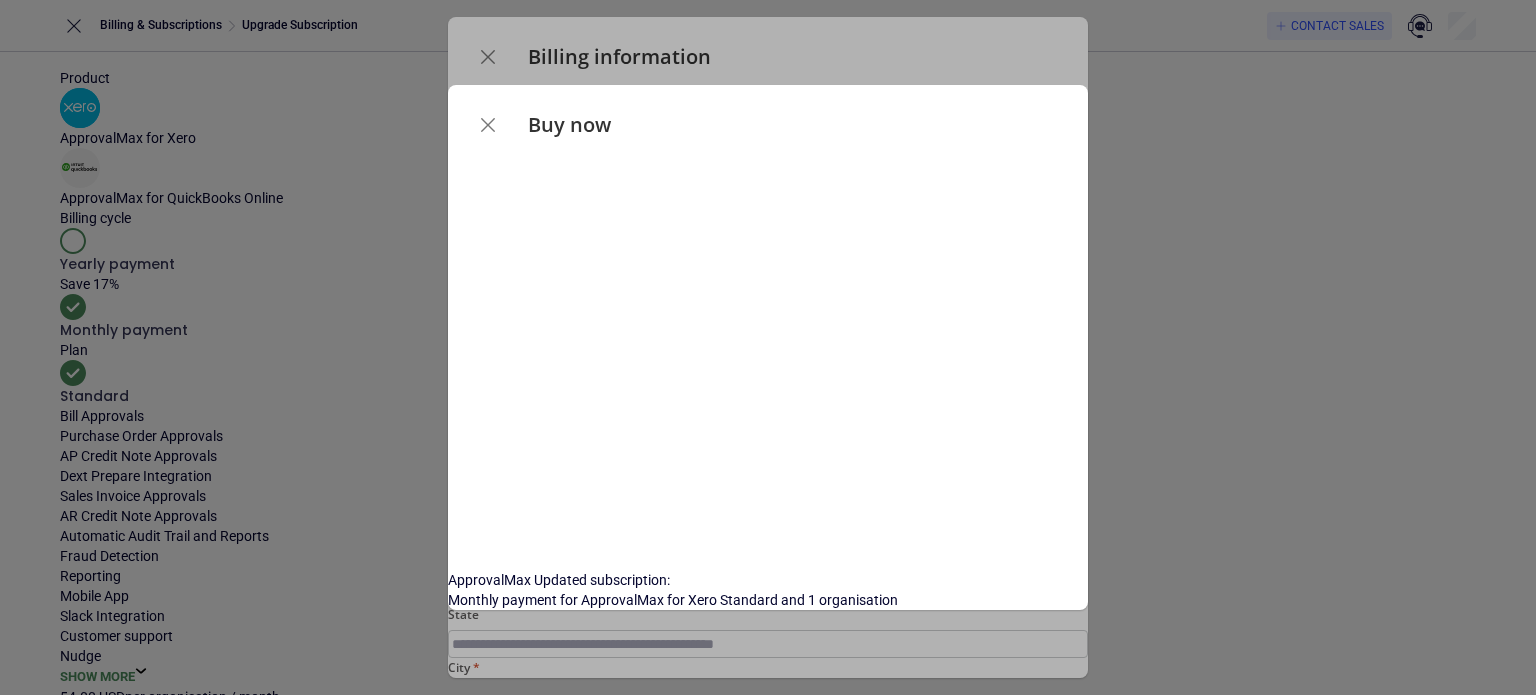 scroll, scrollTop: 0, scrollLeft: 0, axis: both 